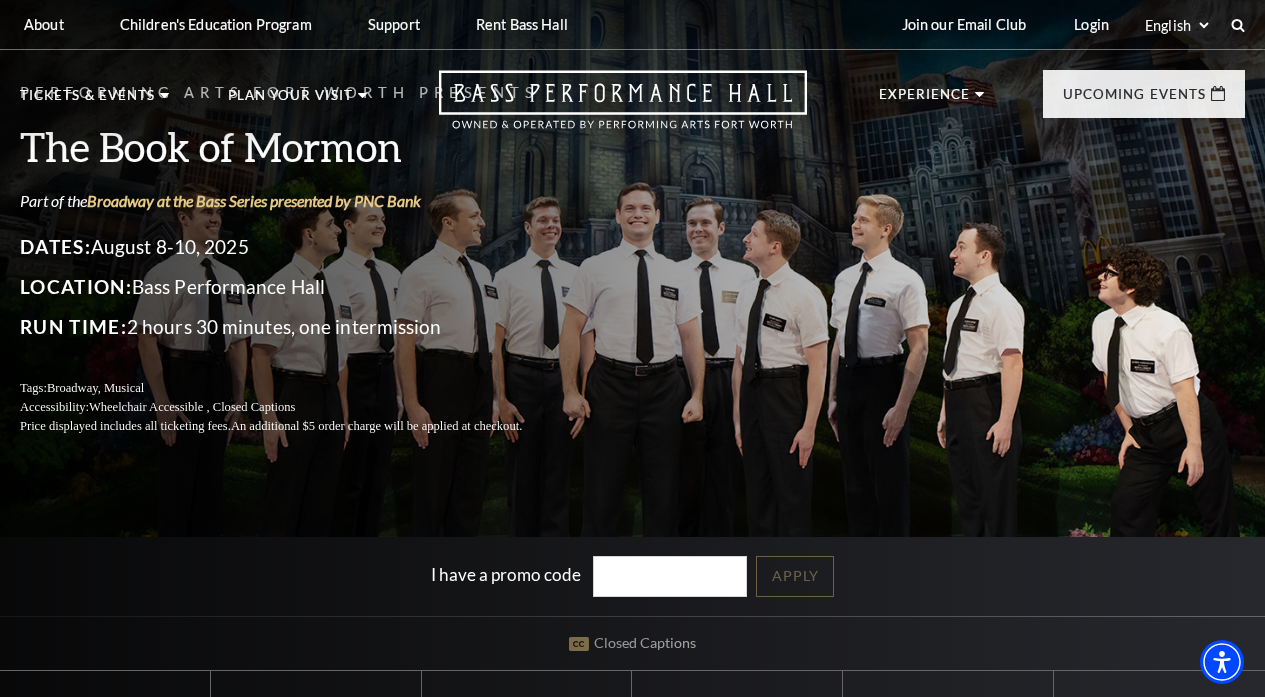 scroll, scrollTop: 0, scrollLeft: 0, axis: both 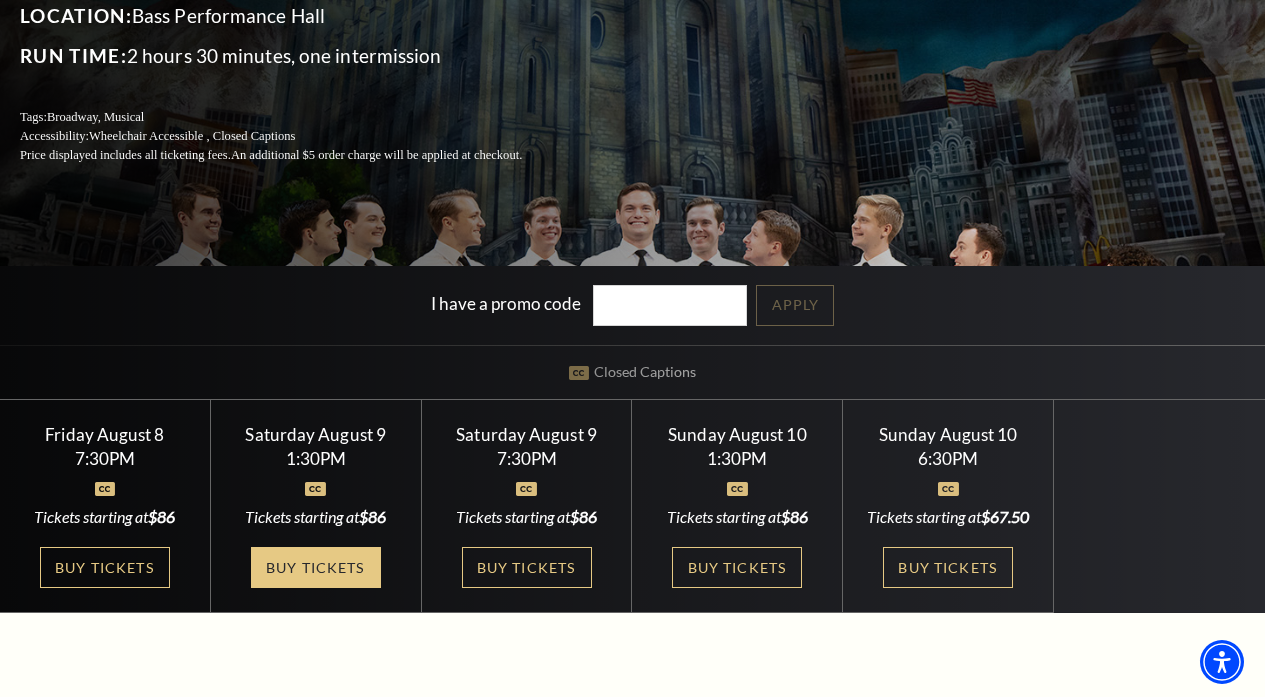 click on "Buy Tickets" at bounding box center (316, 567) 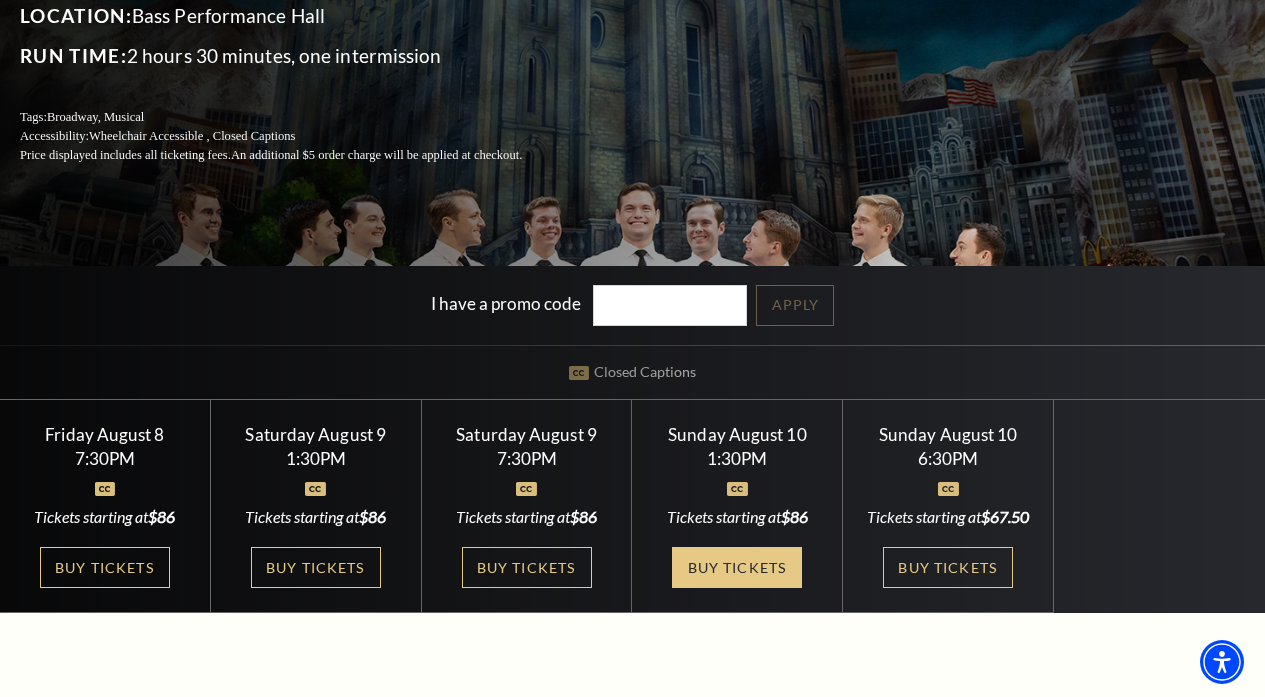 click on "Buy Tickets" at bounding box center [737, 567] 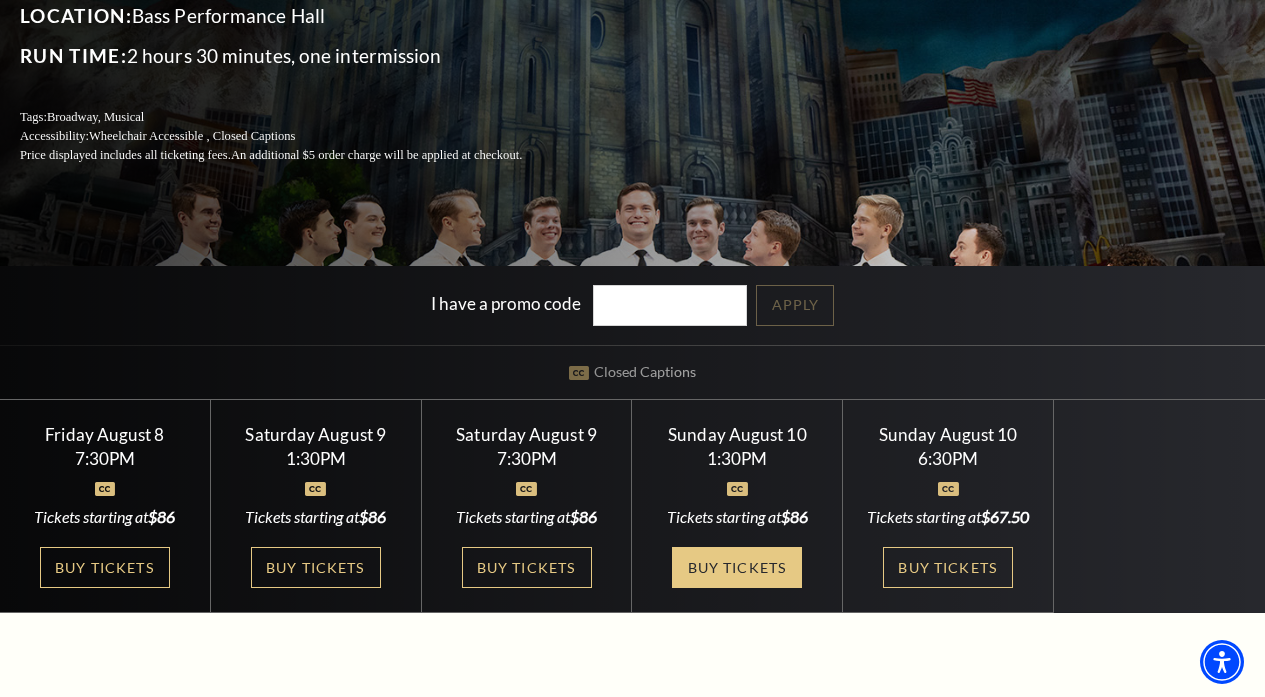 click on "Buy Tickets" at bounding box center (737, 567) 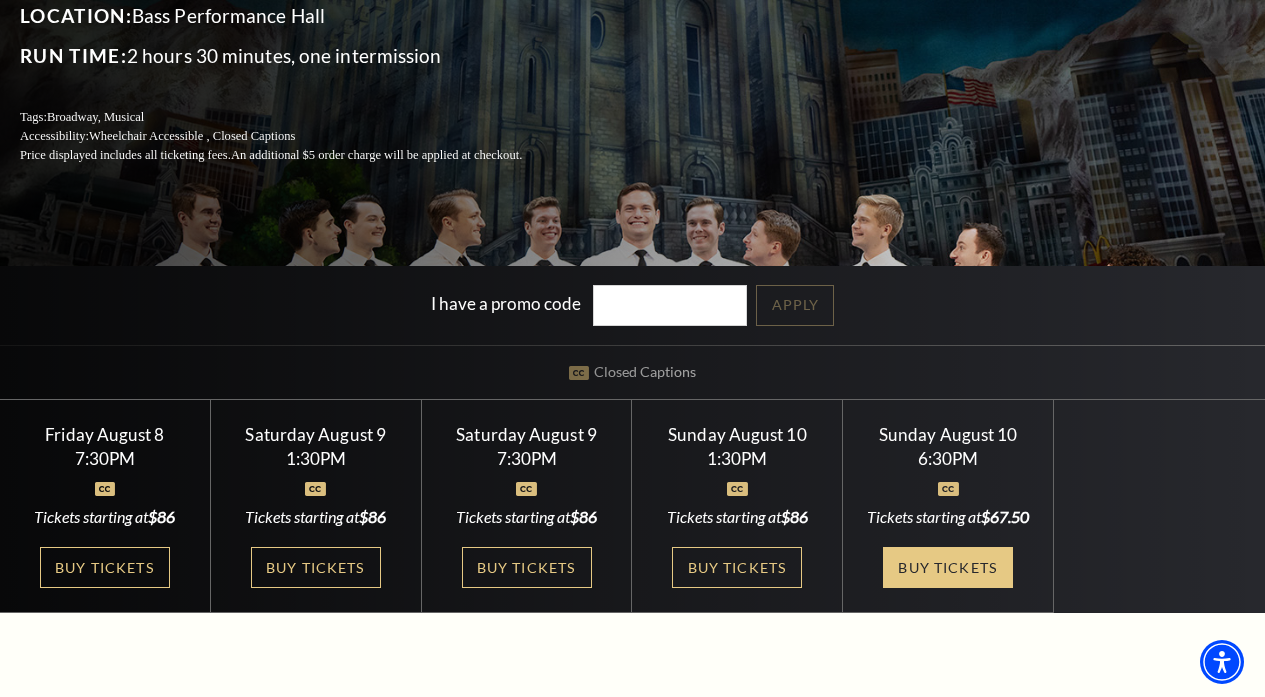 click on "Buy Tickets" at bounding box center [948, 567] 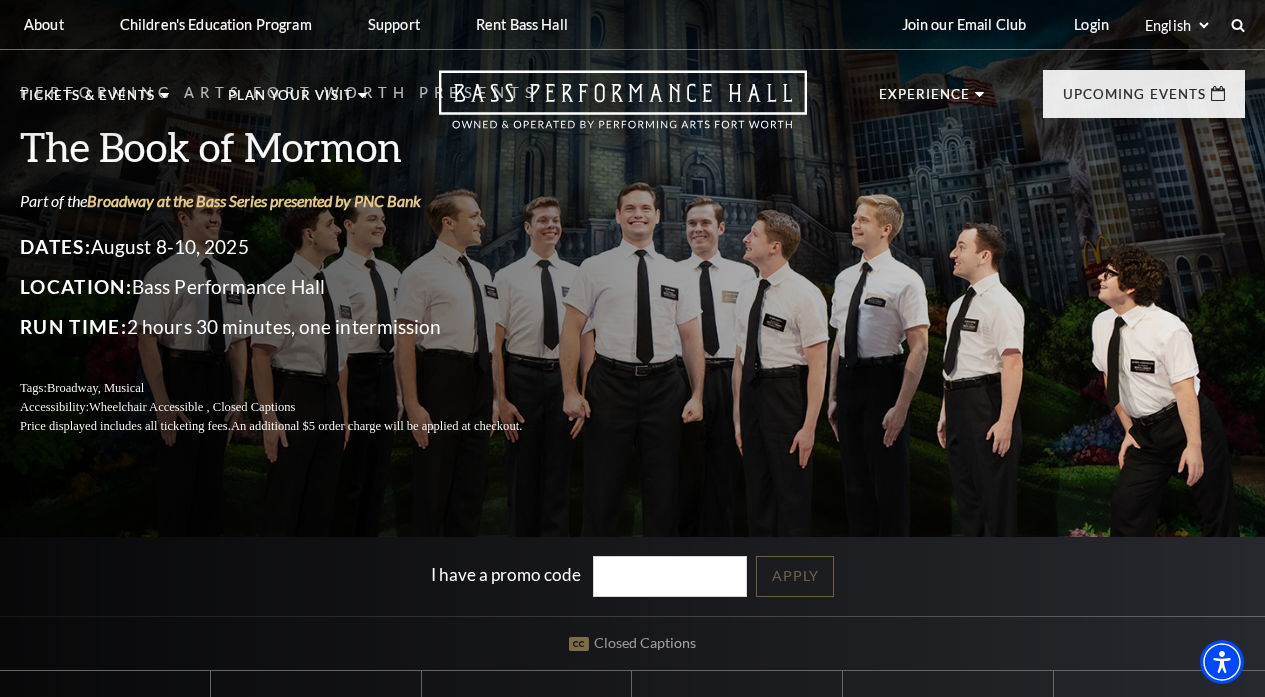 scroll, scrollTop: 0, scrollLeft: 0, axis: both 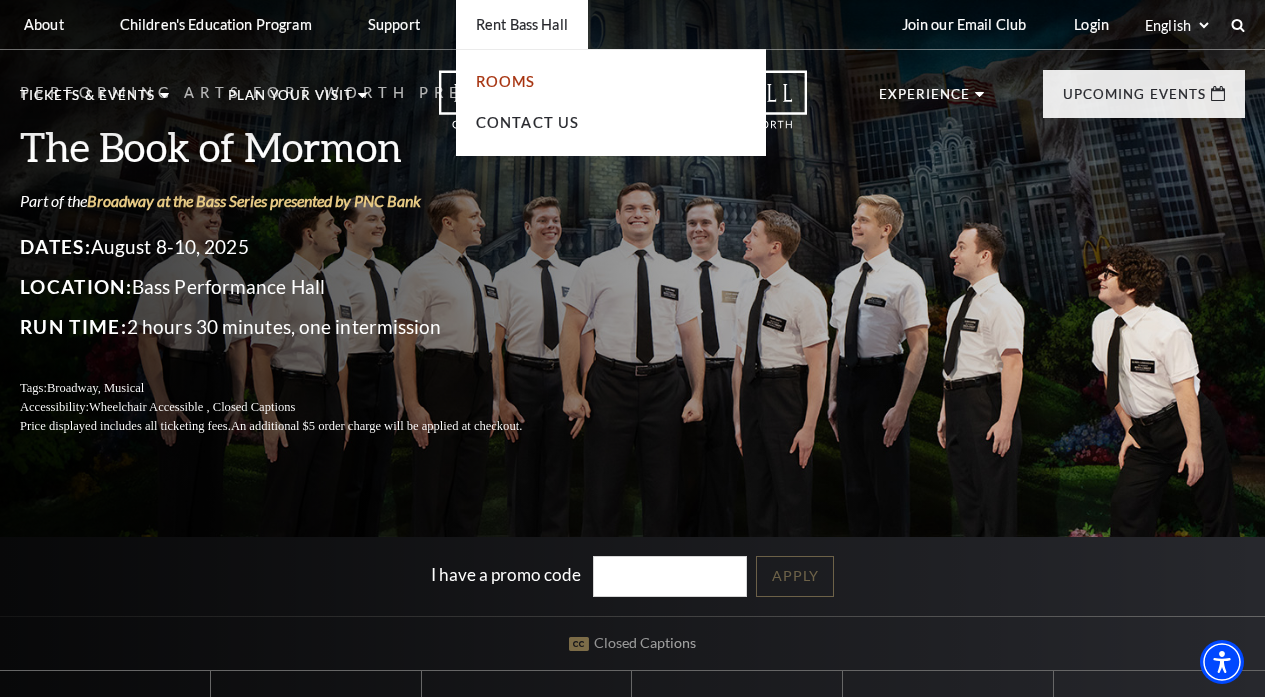 click on "Rooms" at bounding box center (506, 81) 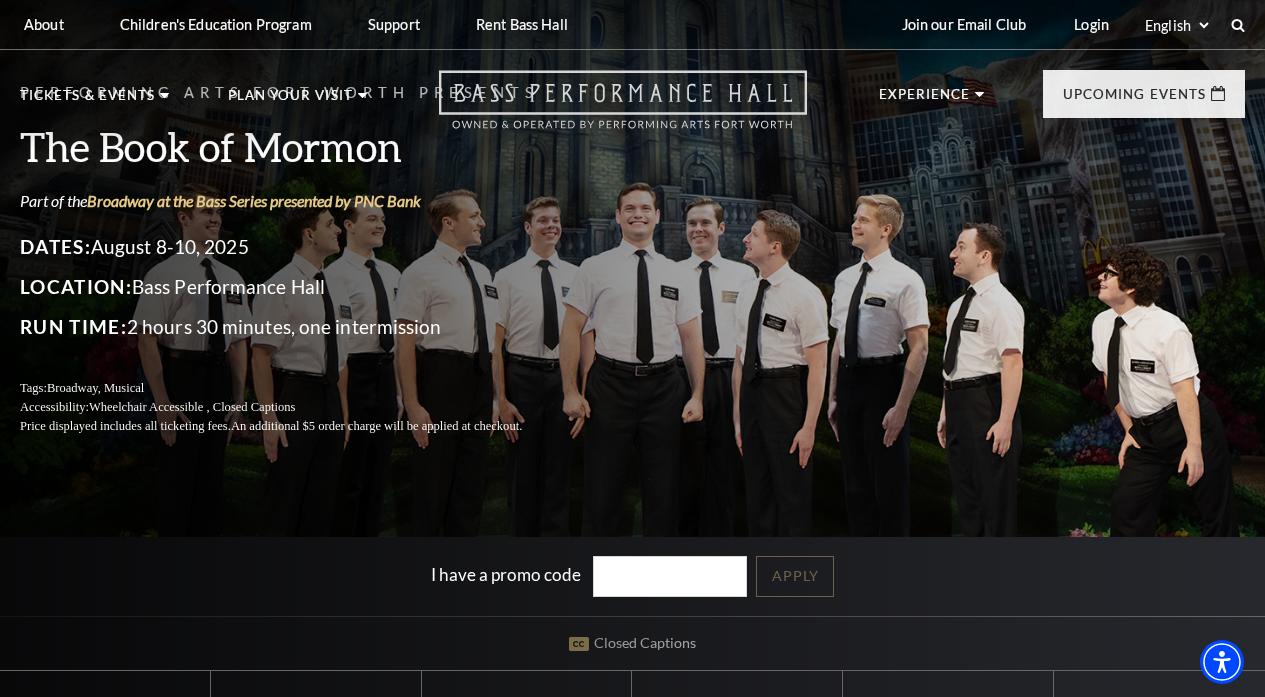 click 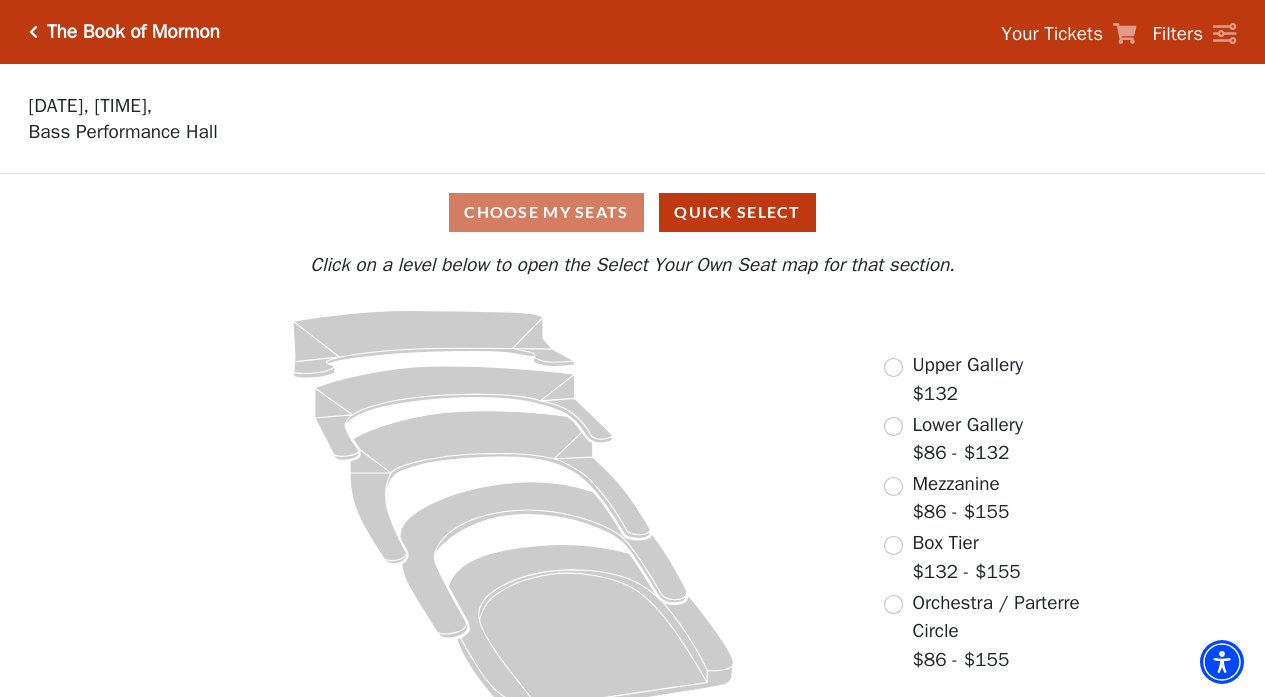 scroll, scrollTop: 0, scrollLeft: 0, axis: both 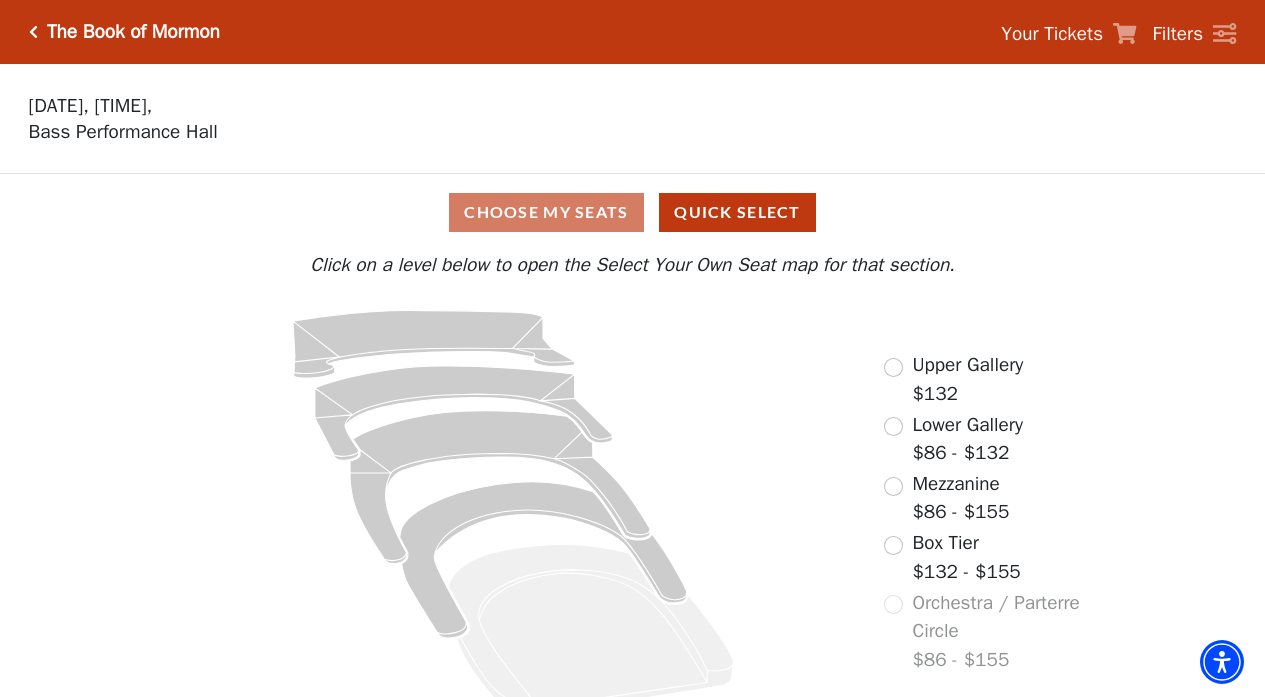 click at bounding box center (893, 426) 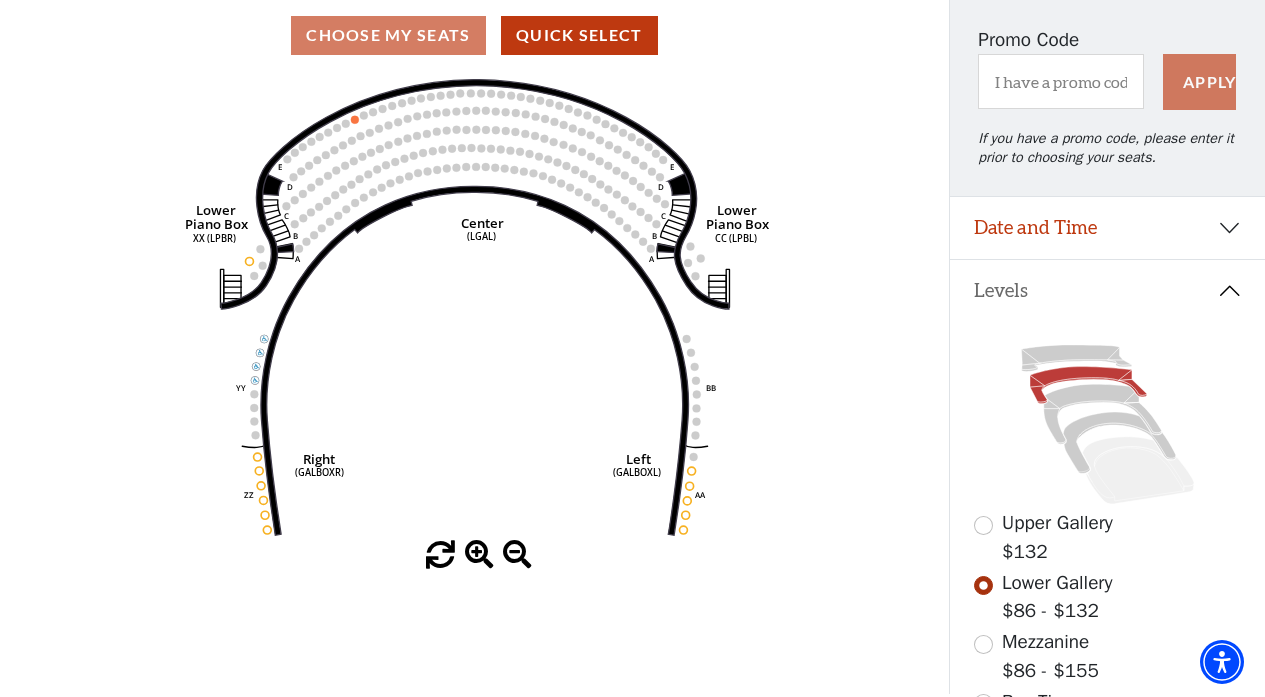 scroll, scrollTop: 174, scrollLeft: 0, axis: vertical 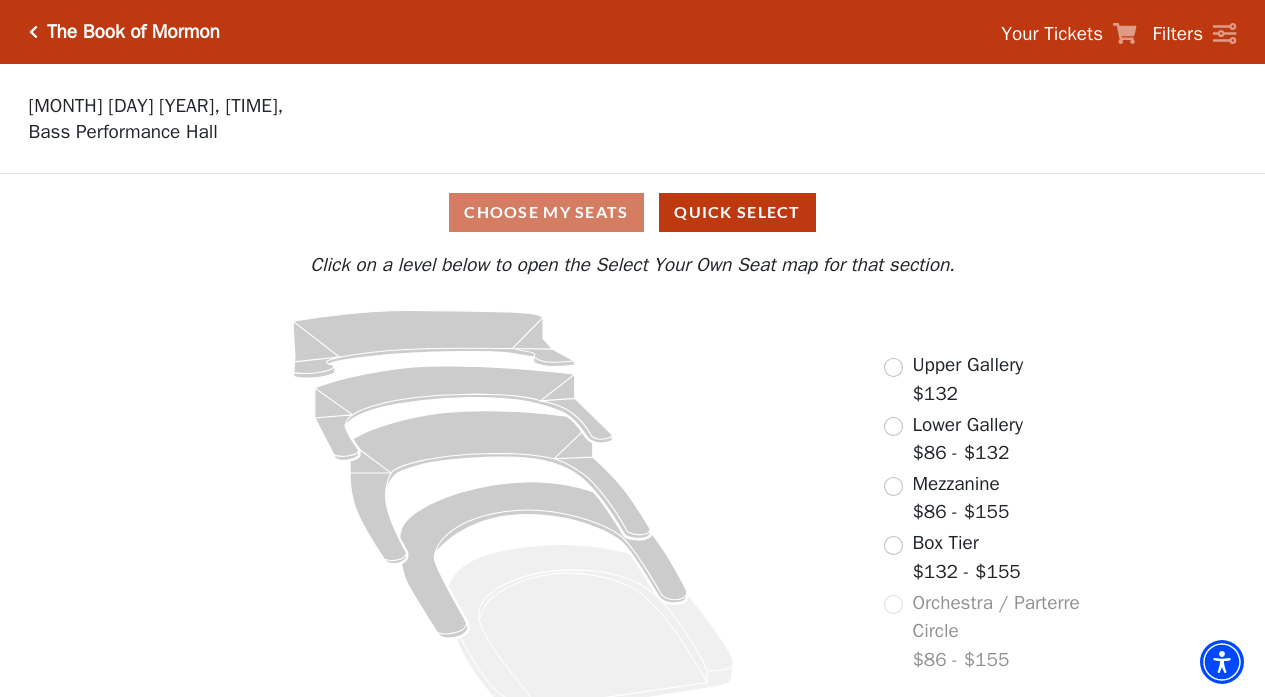 click at bounding box center (893, 367) 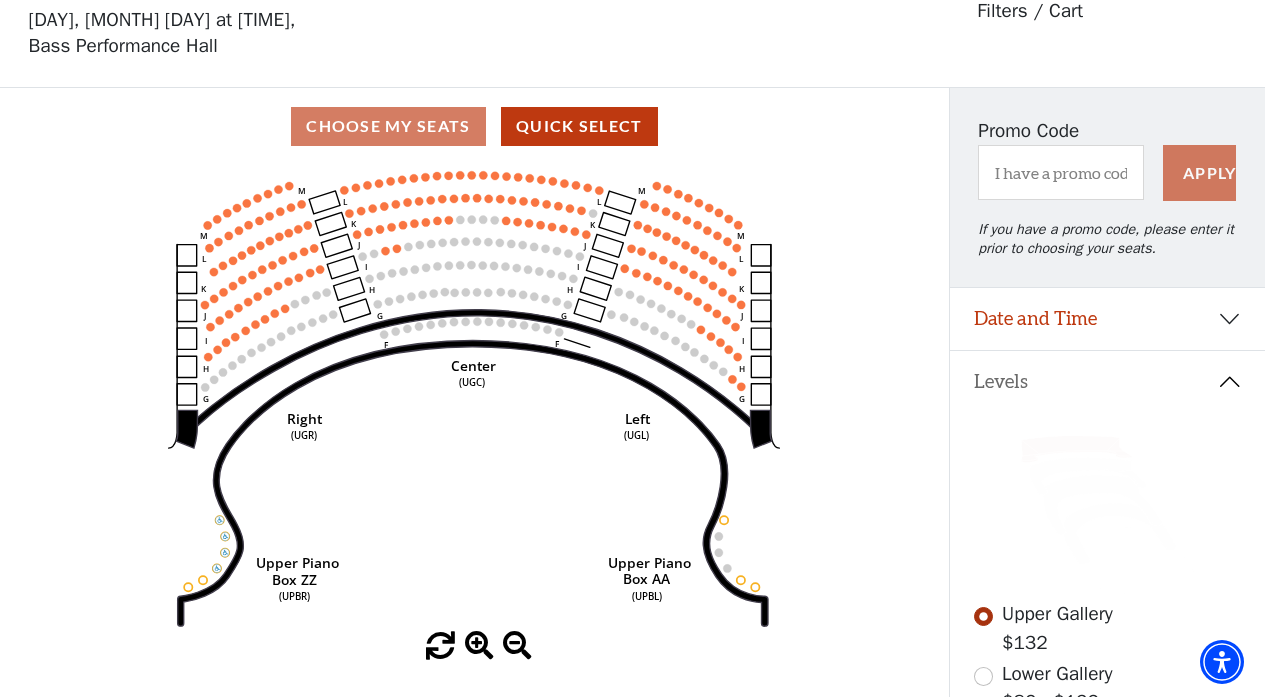 scroll, scrollTop: 93, scrollLeft: 0, axis: vertical 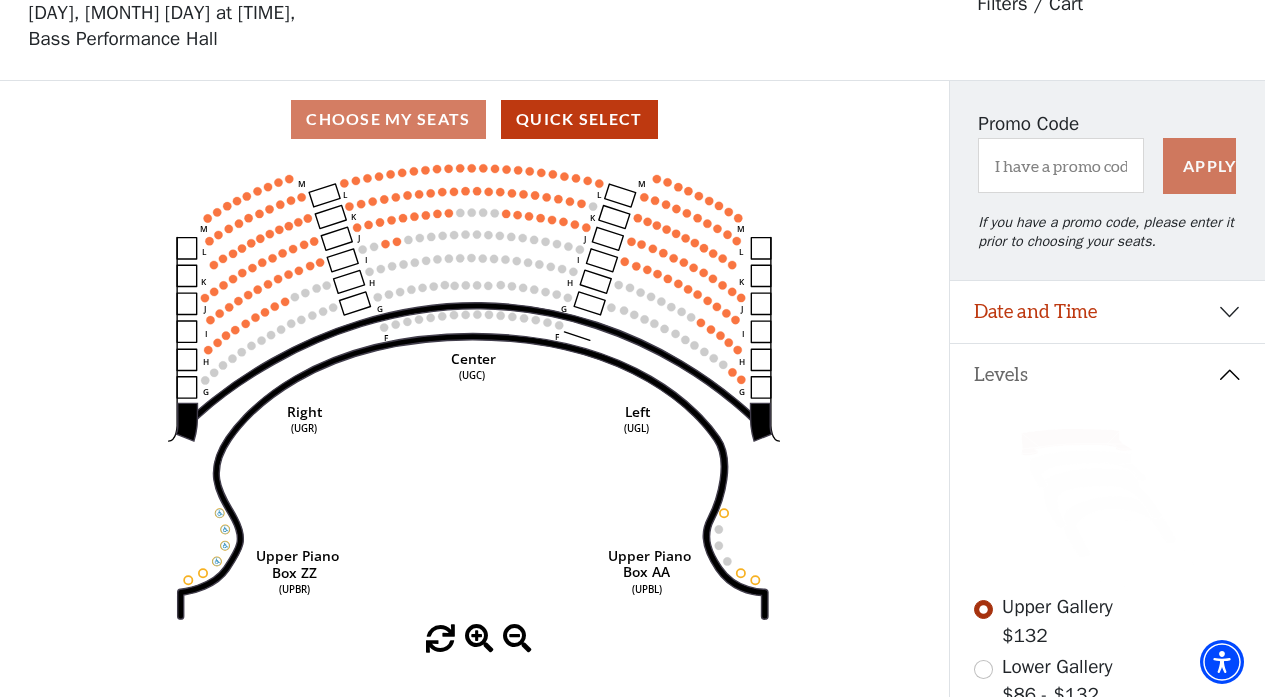 click at bounding box center (983, 669) 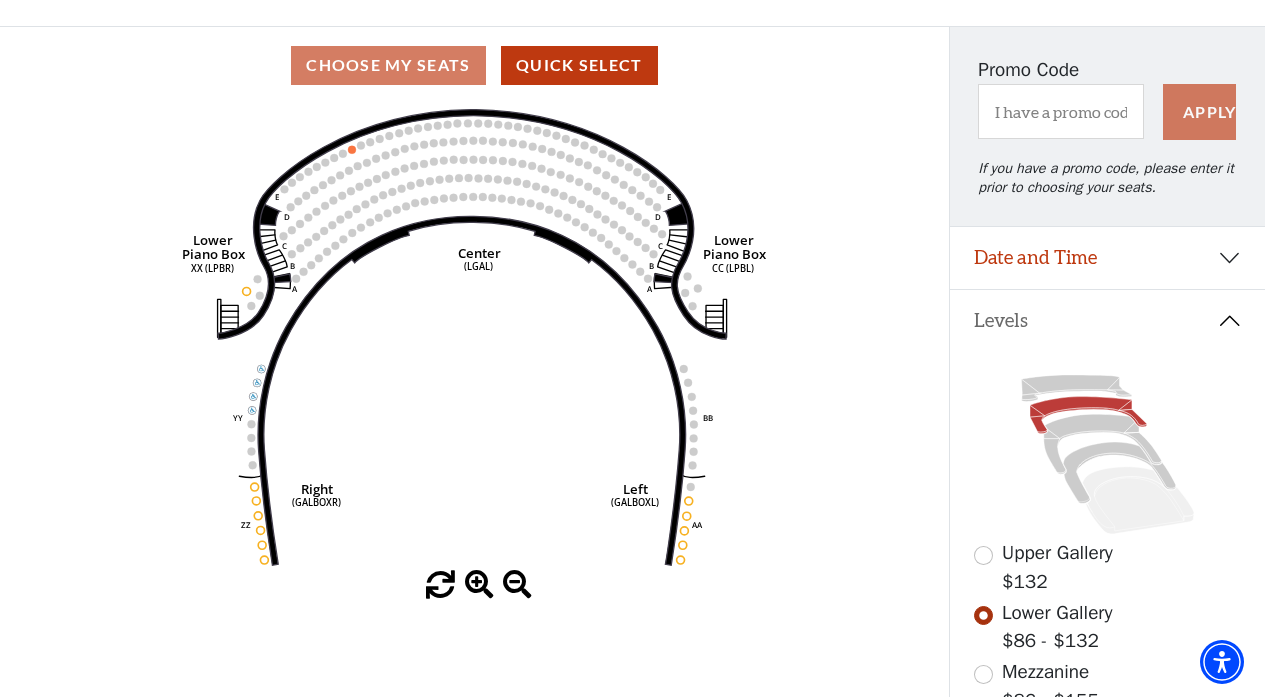 scroll, scrollTop: 148, scrollLeft: 0, axis: vertical 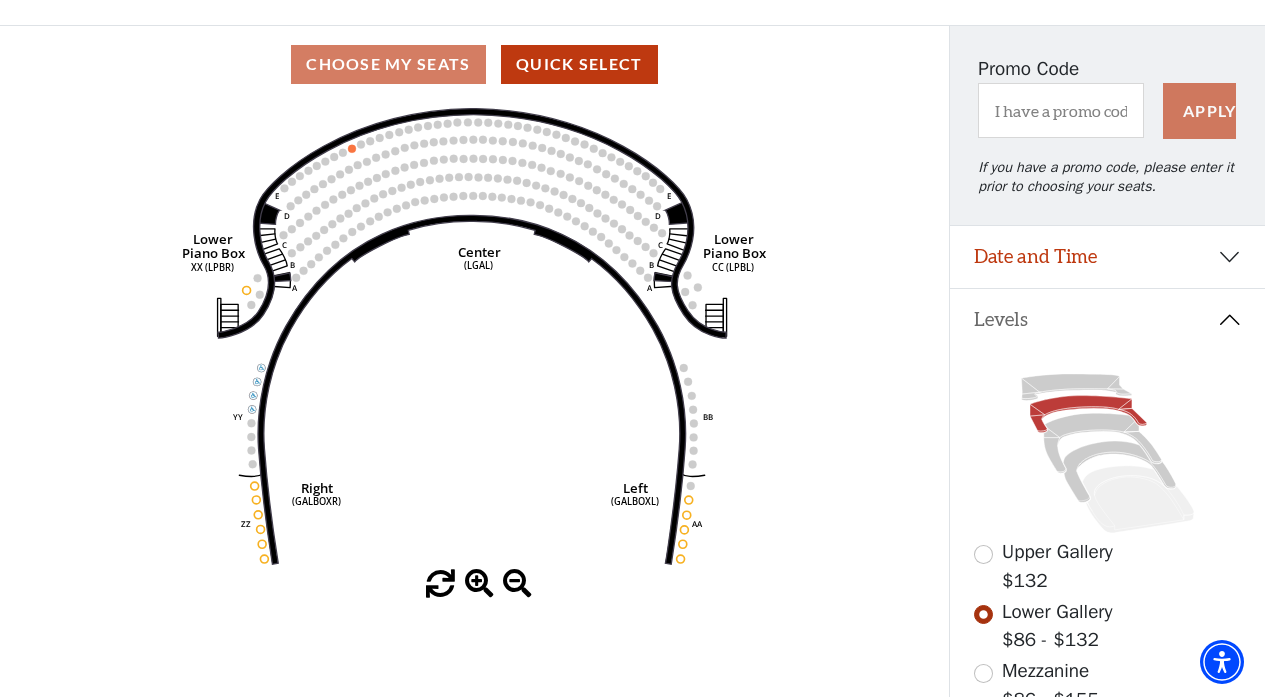 click at bounding box center (983, 673) 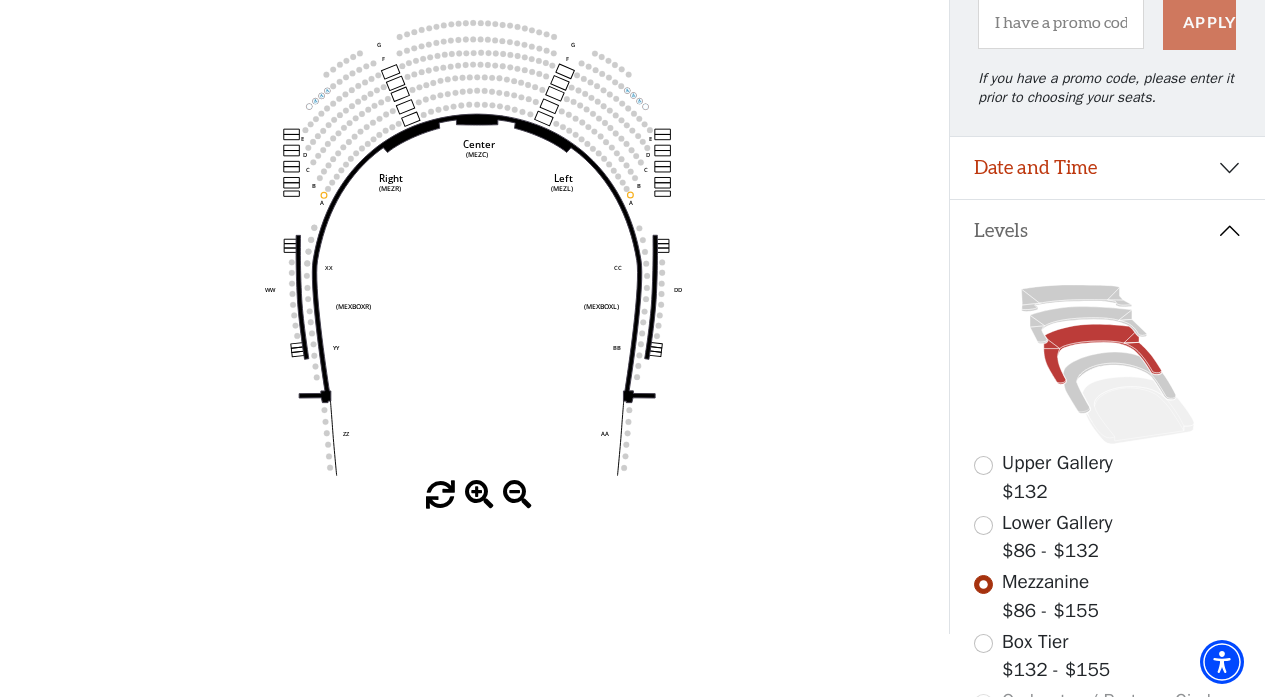 scroll, scrollTop: 236, scrollLeft: 0, axis: vertical 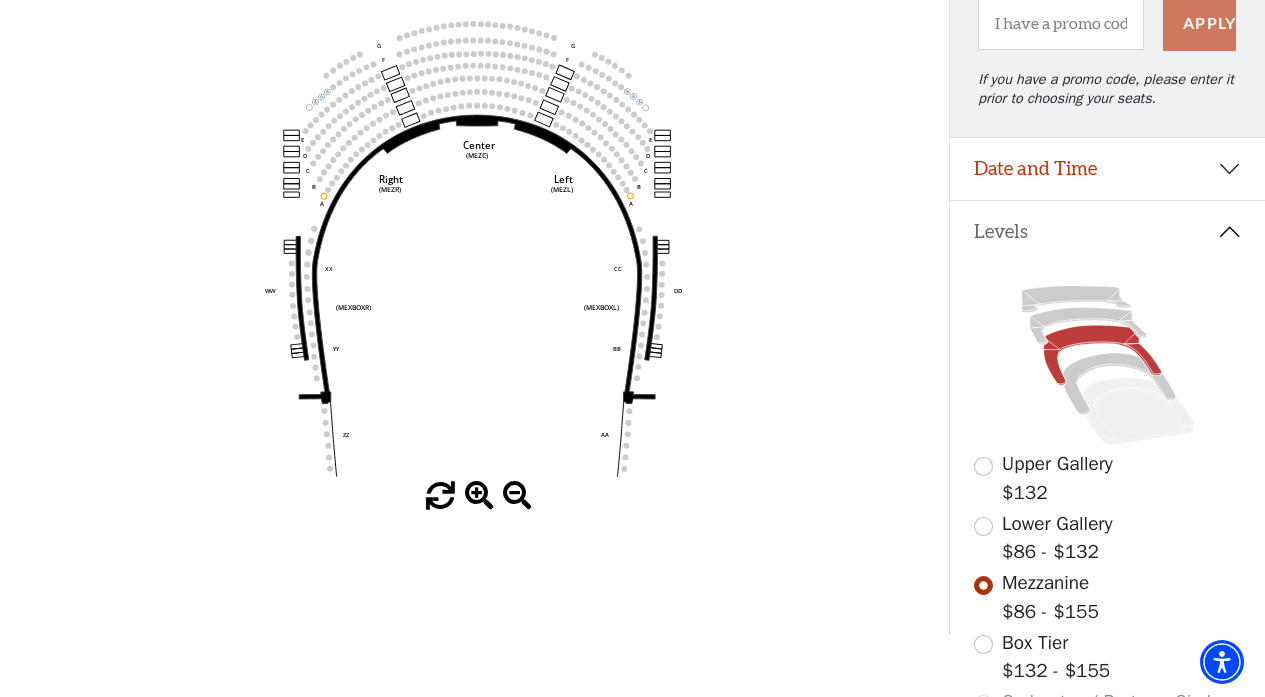 click on "Box Tier $132 - $155" at bounding box center [1108, 657] 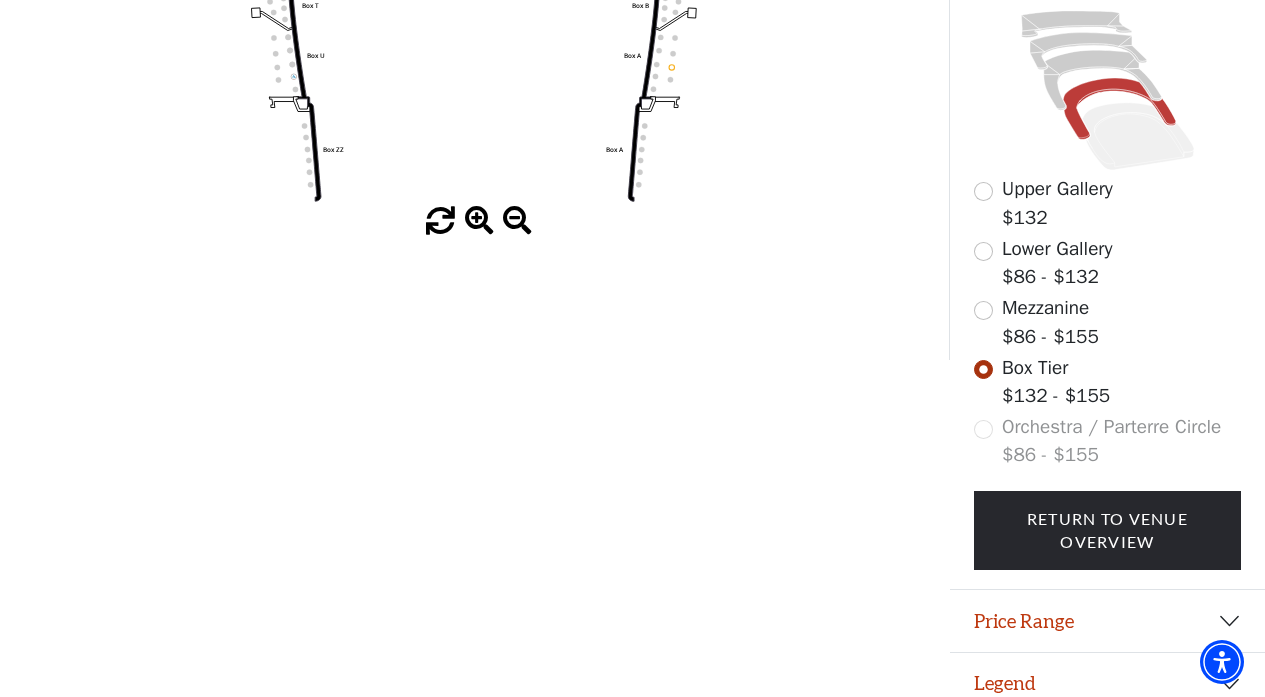 scroll, scrollTop: 510, scrollLeft: 0, axis: vertical 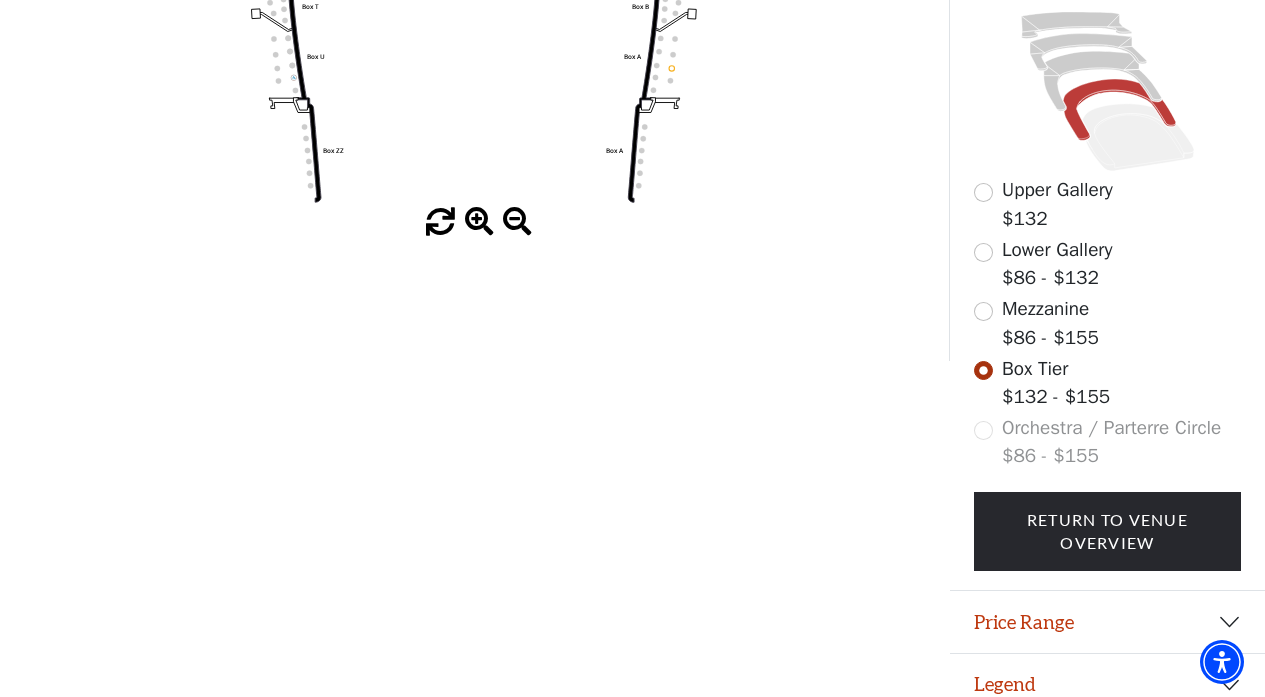 click on "Orchestra / Parterre Circle $86 - $155" at bounding box center (1108, 442) 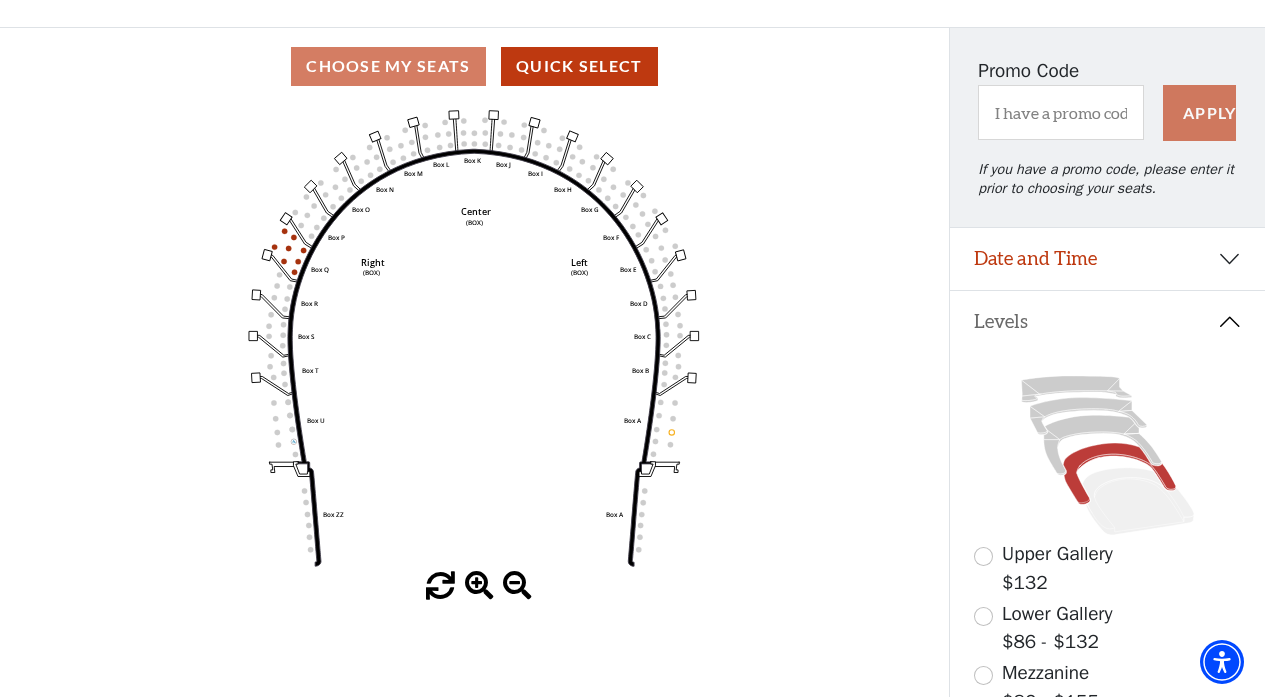scroll, scrollTop: 144, scrollLeft: 0, axis: vertical 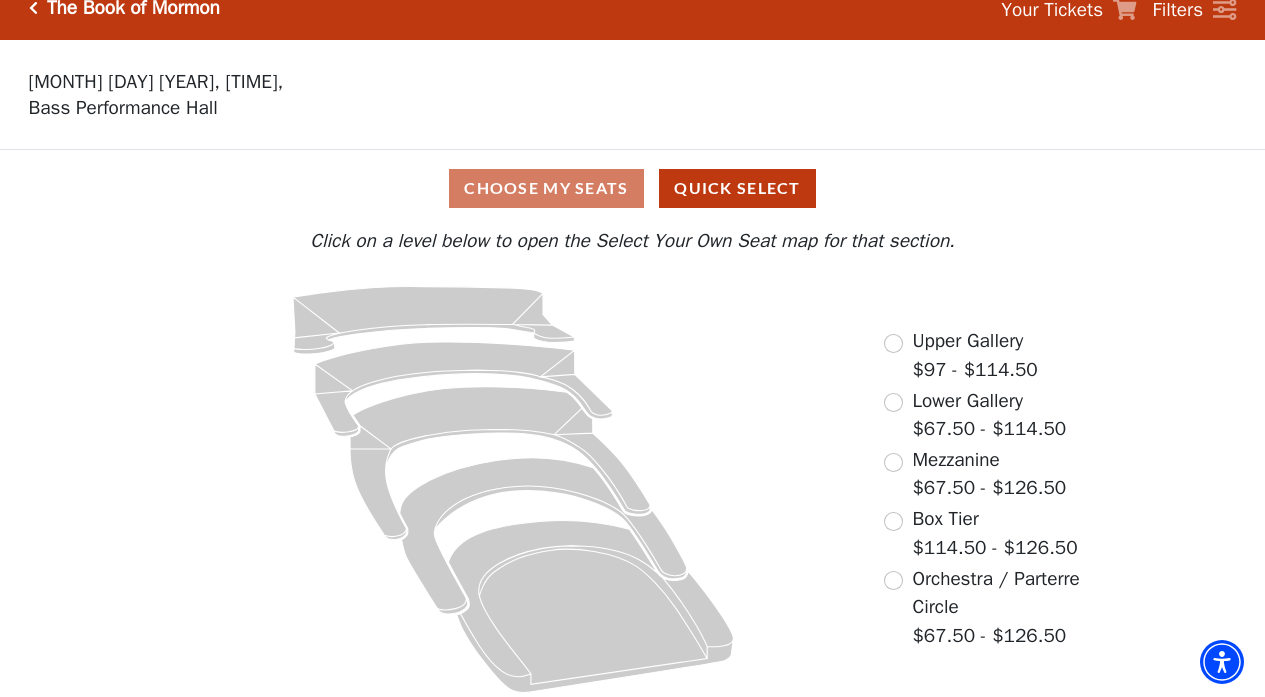 click at bounding box center (893, 580) 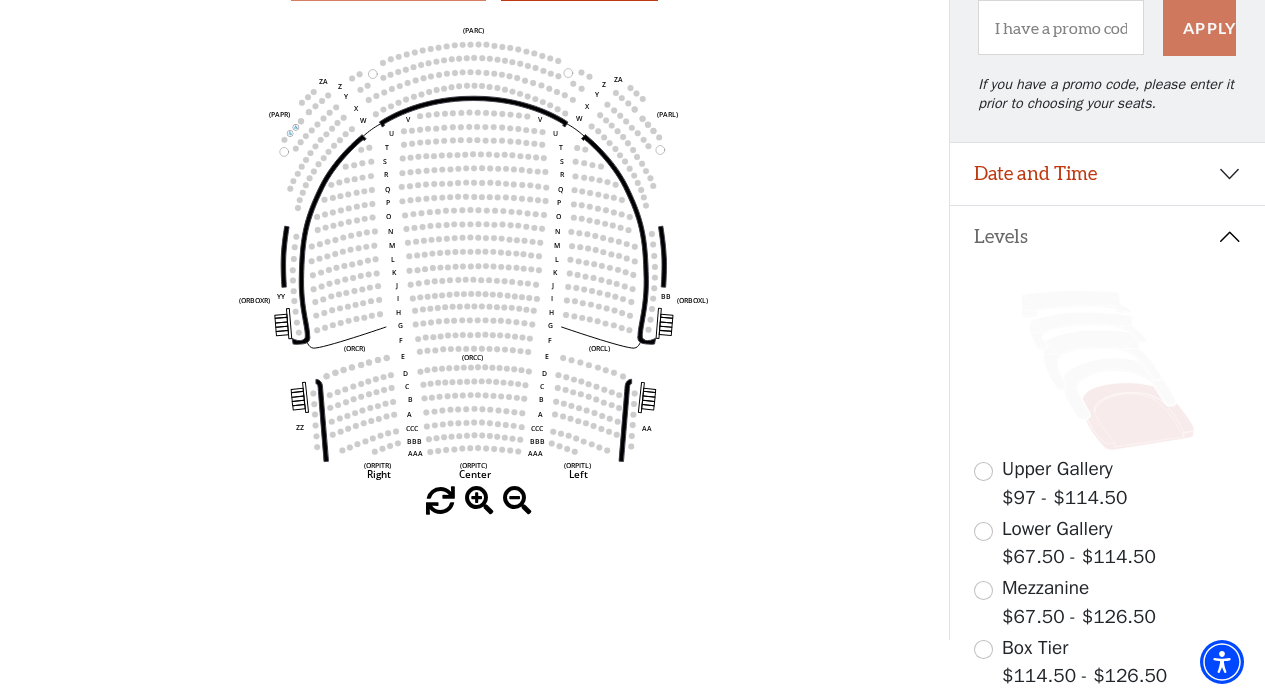scroll, scrollTop: 265, scrollLeft: 0, axis: vertical 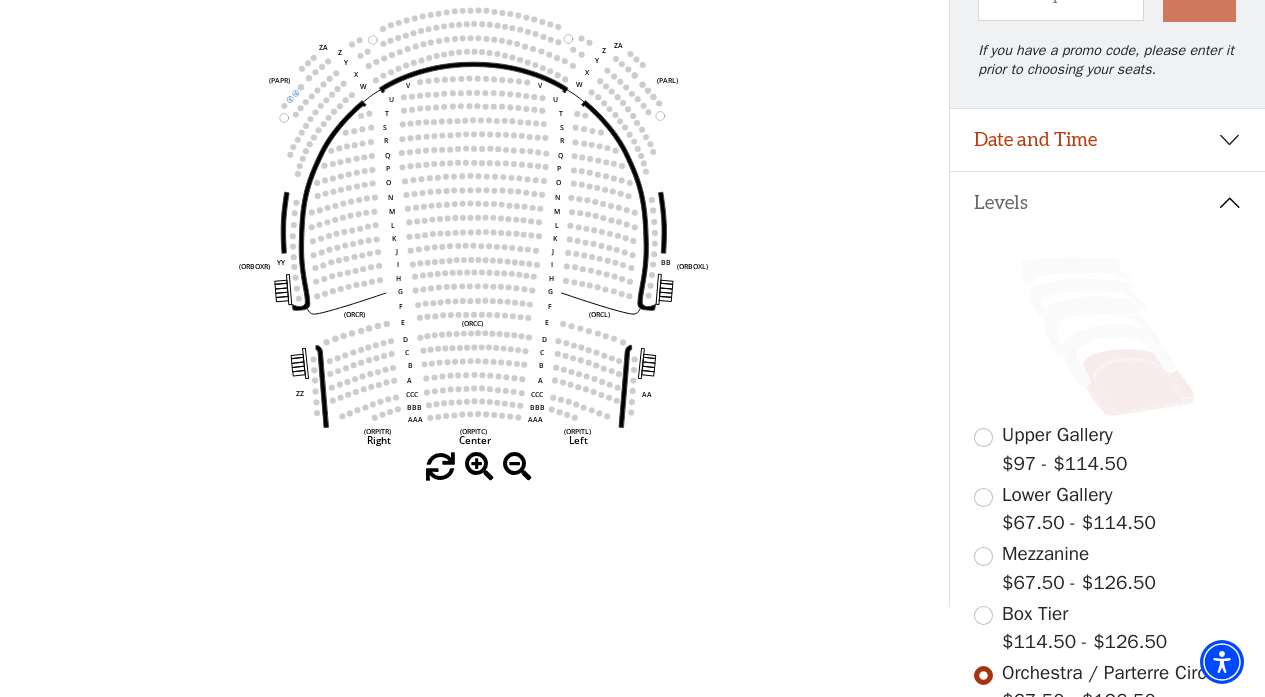 click at bounding box center (983, 615) 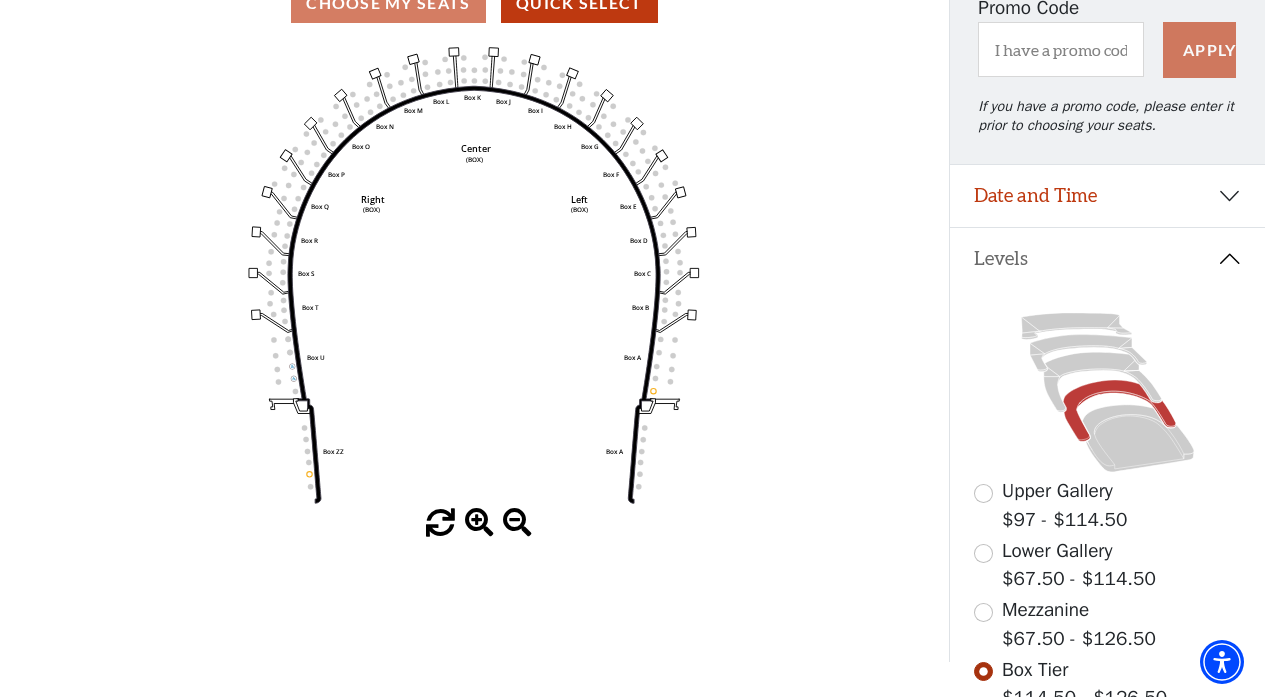 scroll, scrollTop: 211, scrollLeft: 0, axis: vertical 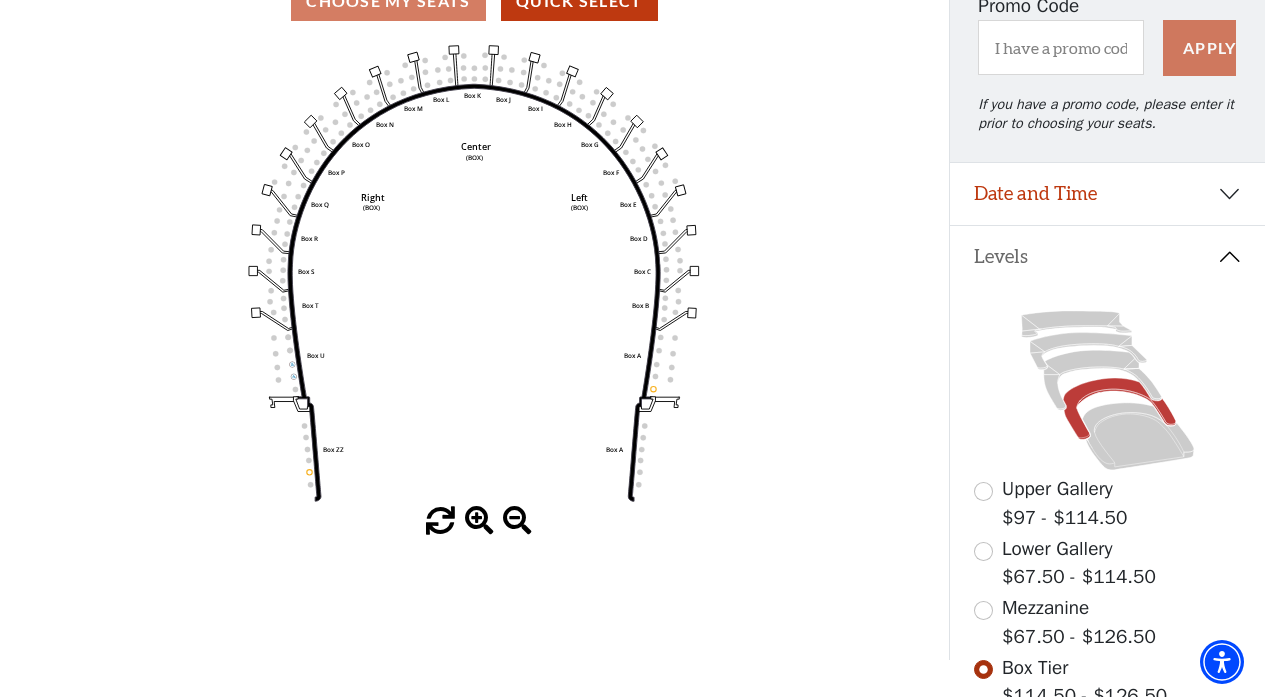 click at bounding box center [983, 610] 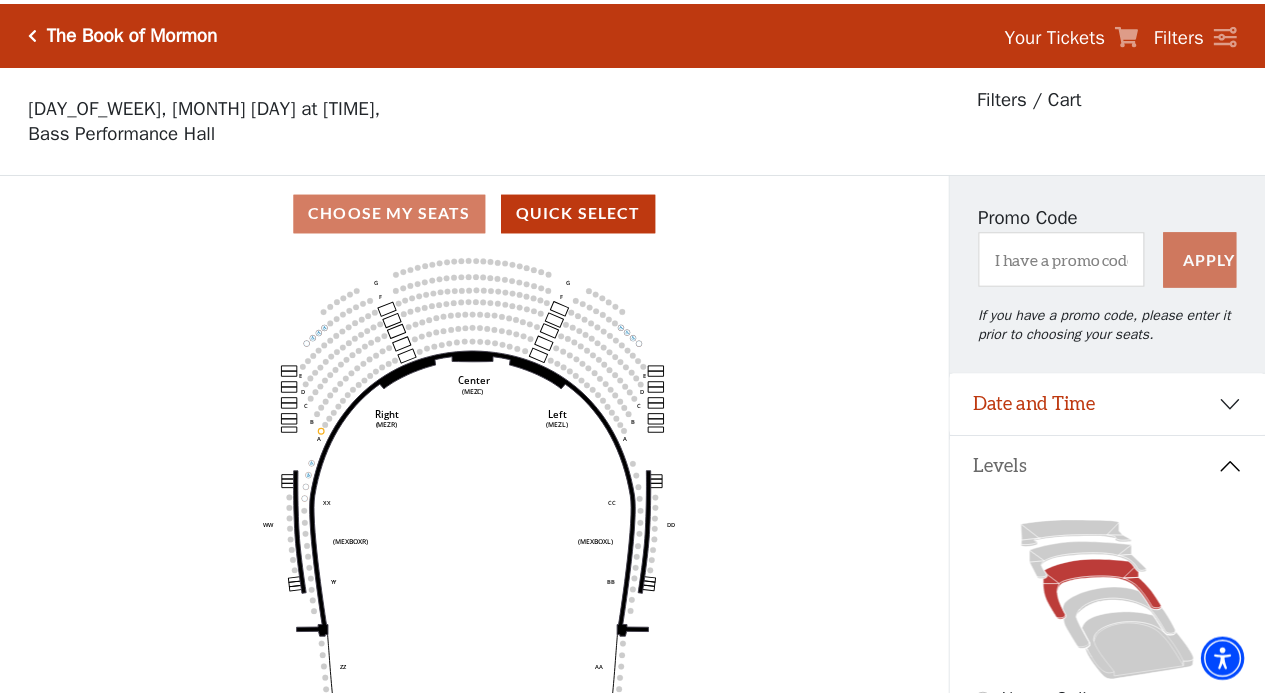 scroll, scrollTop: 93, scrollLeft: 0, axis: vertical 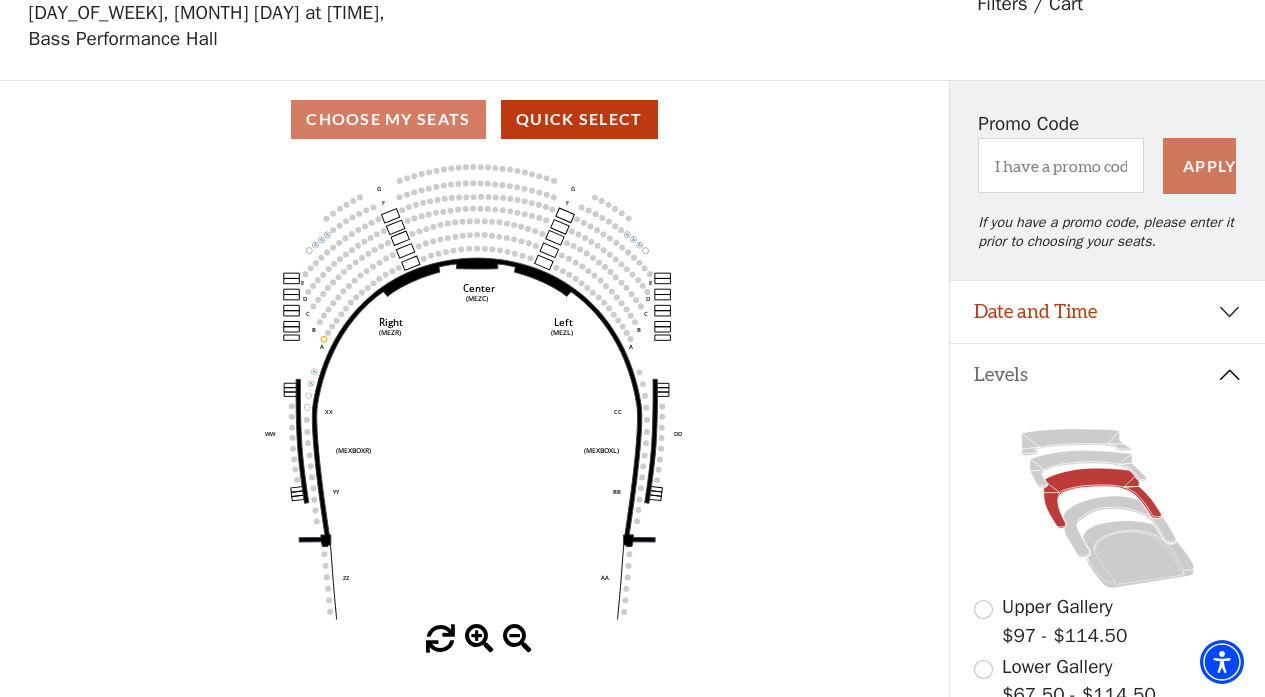 click at bounding box center [983, 669] 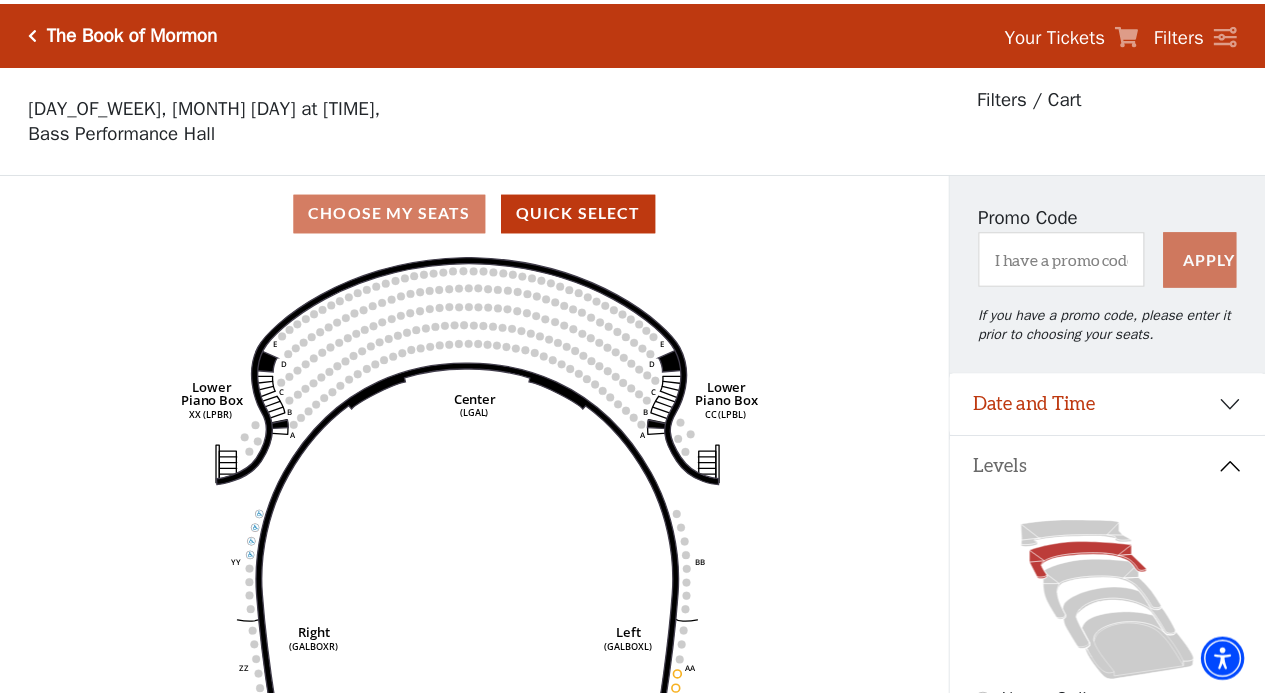 scroll, scrollTop: 93, scrollLeft: 0, axis: vertical 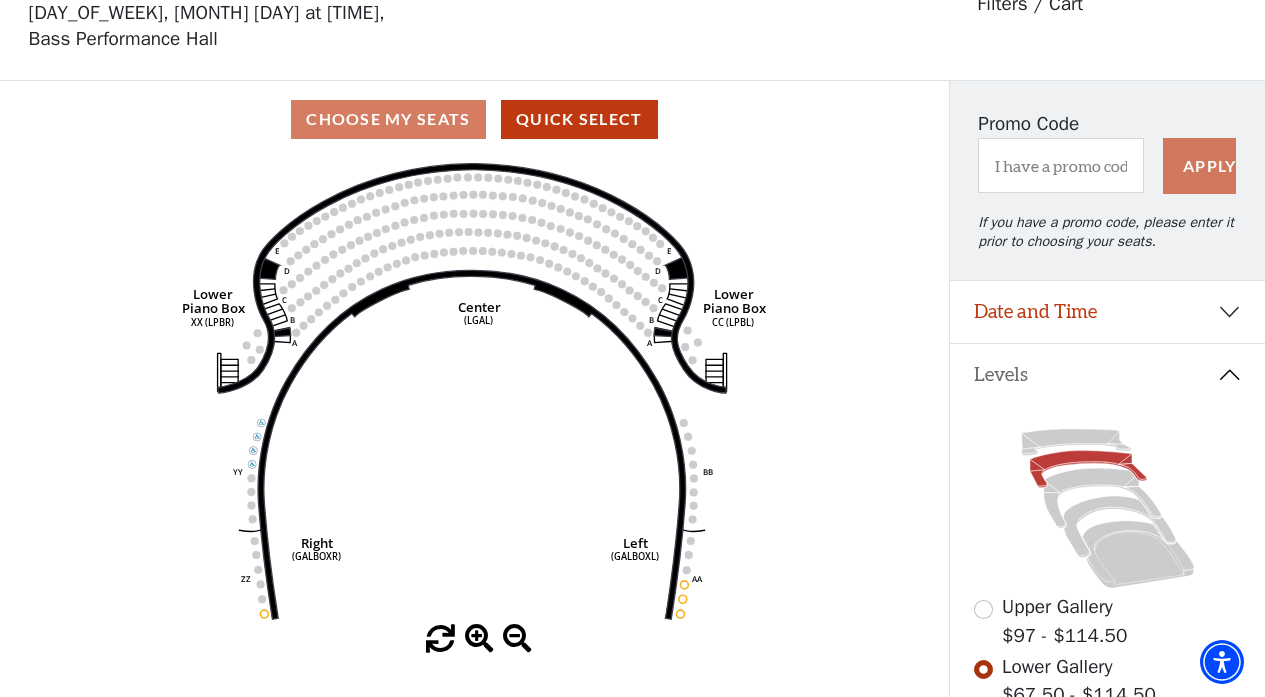 click at bounding box center (983, 609) 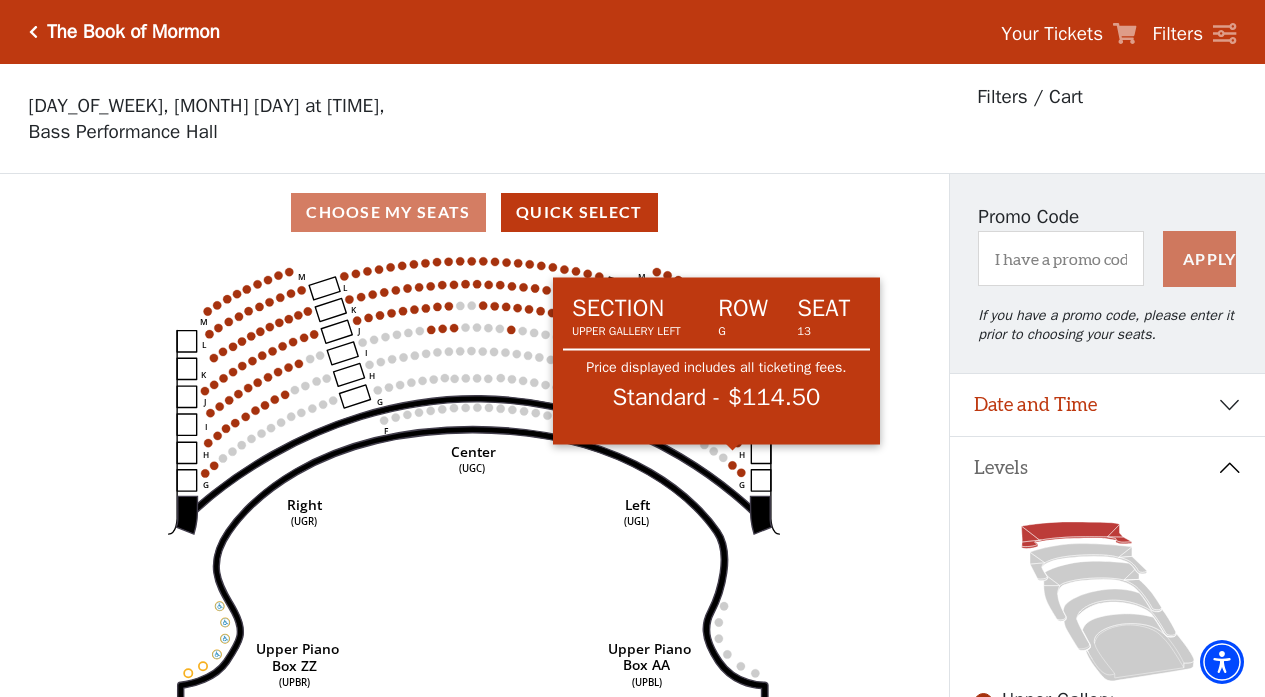 scroll, scrollTop: 0, scrollLeft: 0, axis: both 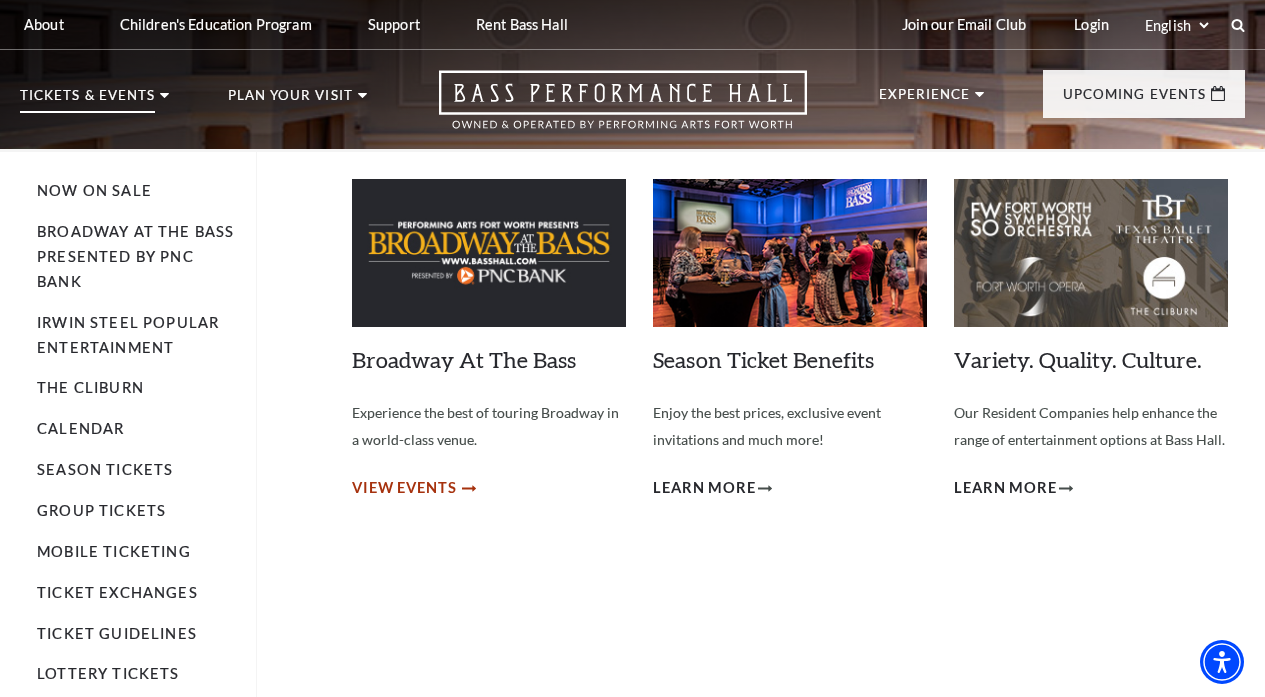 click on "View Events" at bounding box center [404, 488] 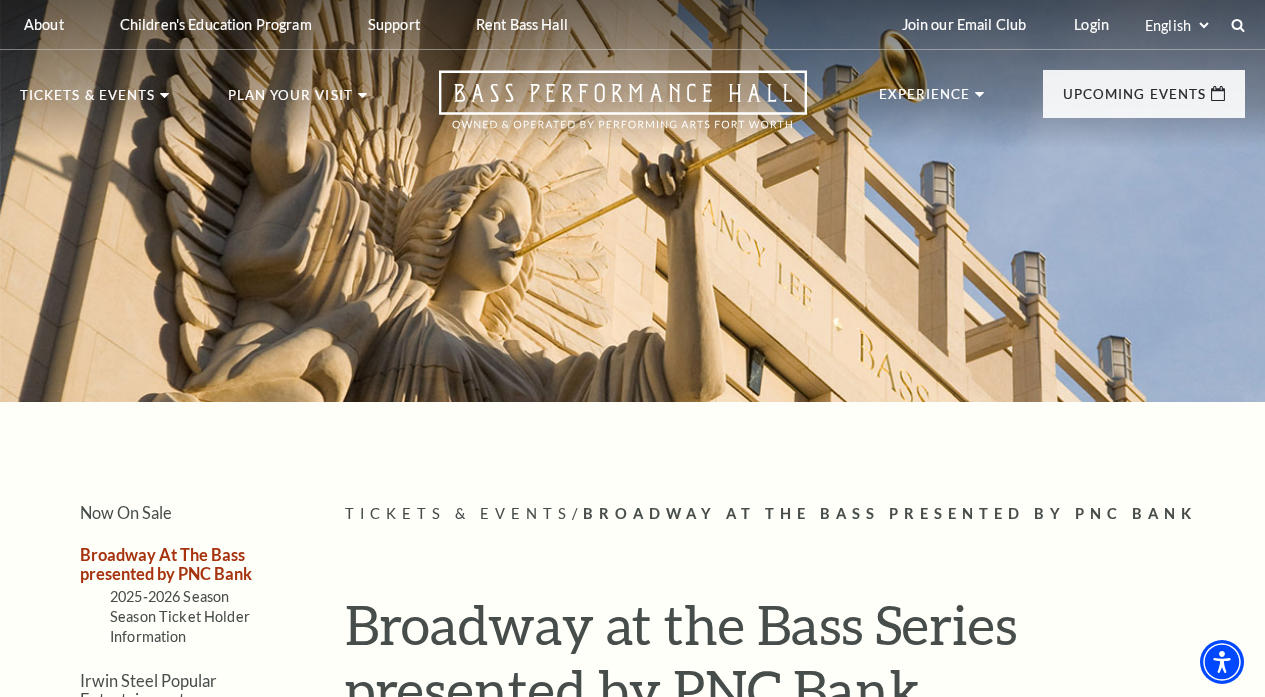 scroll, scrollTop: 0, scrollLeft: 0, axis: both 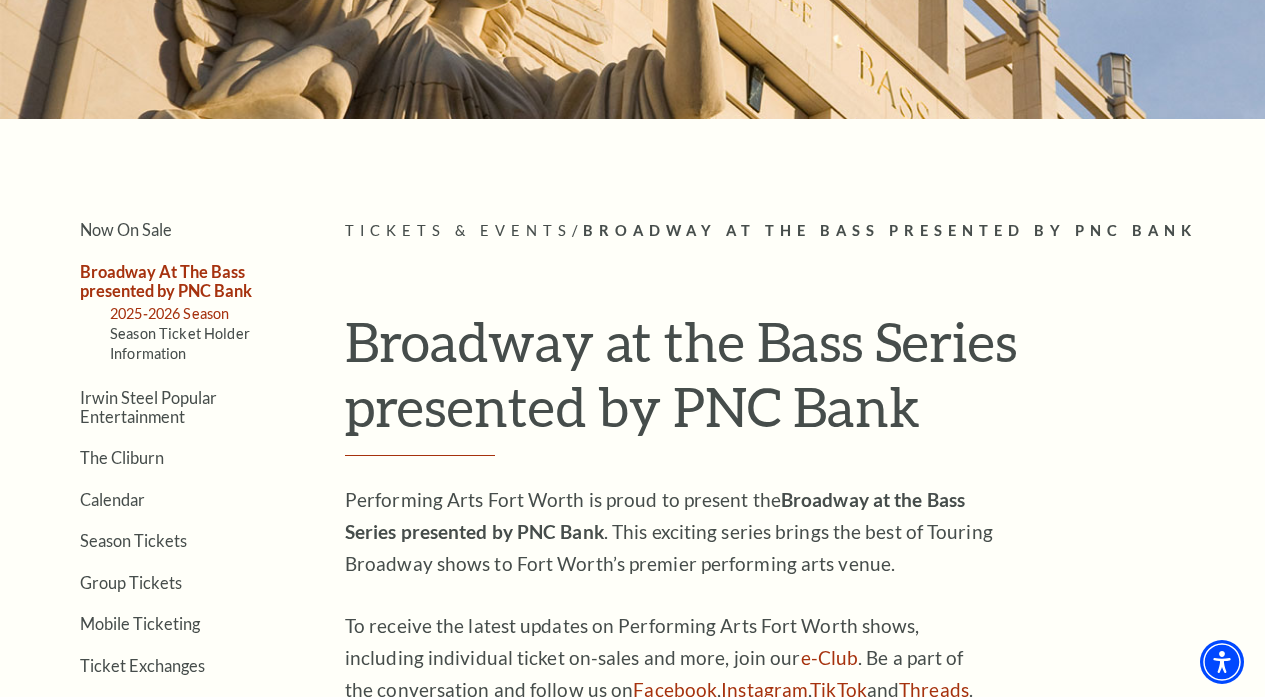 click on "2025-2026 Season" at bounding box center (169, 313) 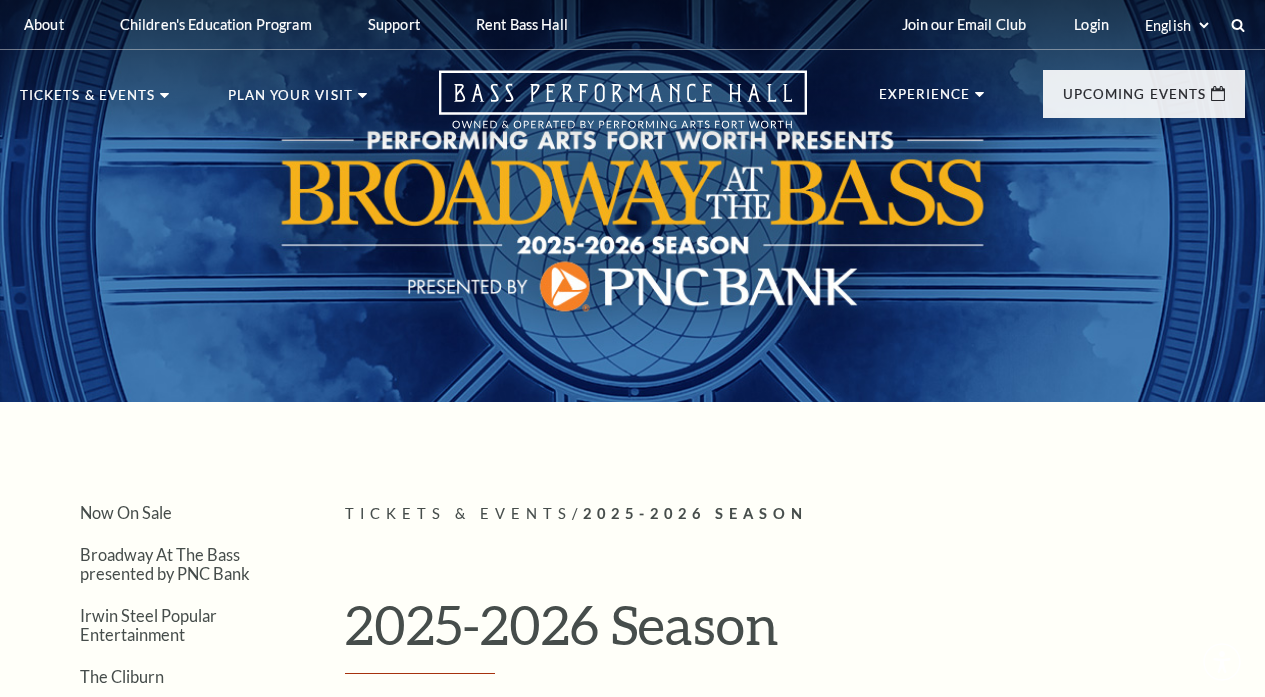 scroll, scrollTop: 0, scrollLeft: 0, axis: both 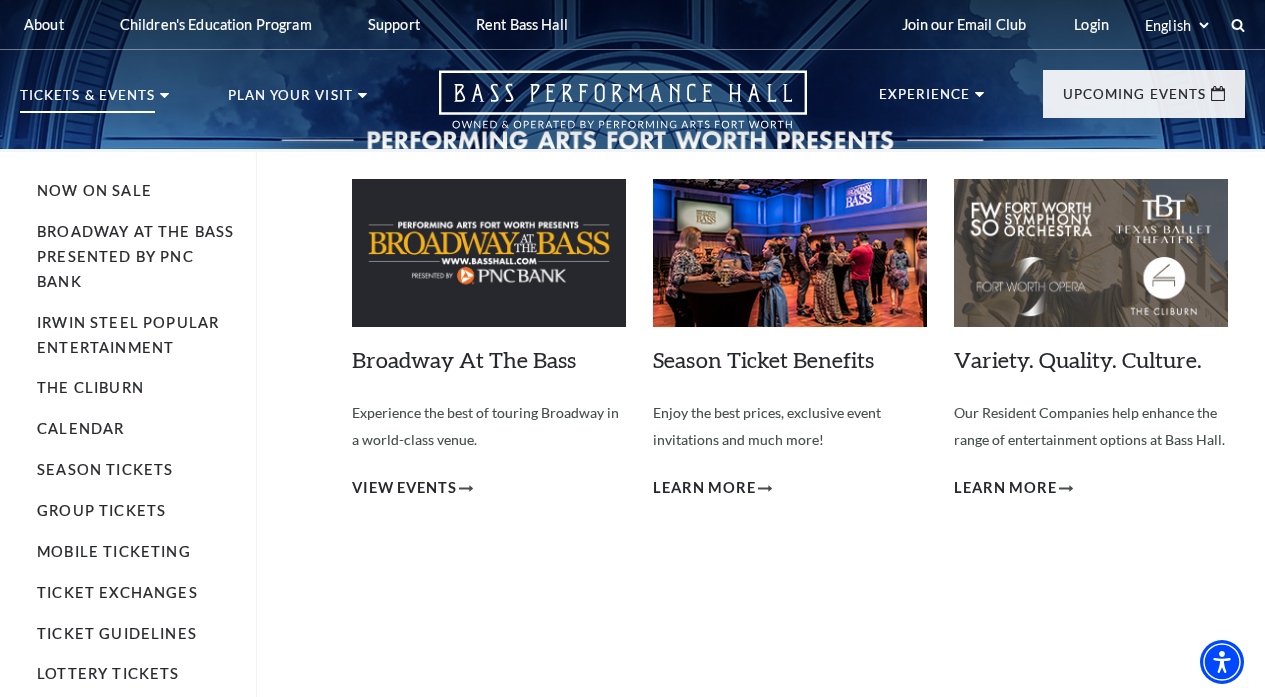 click on "Broadway At The Bass presented by PNC Bank" at bounding box center [136, 257] 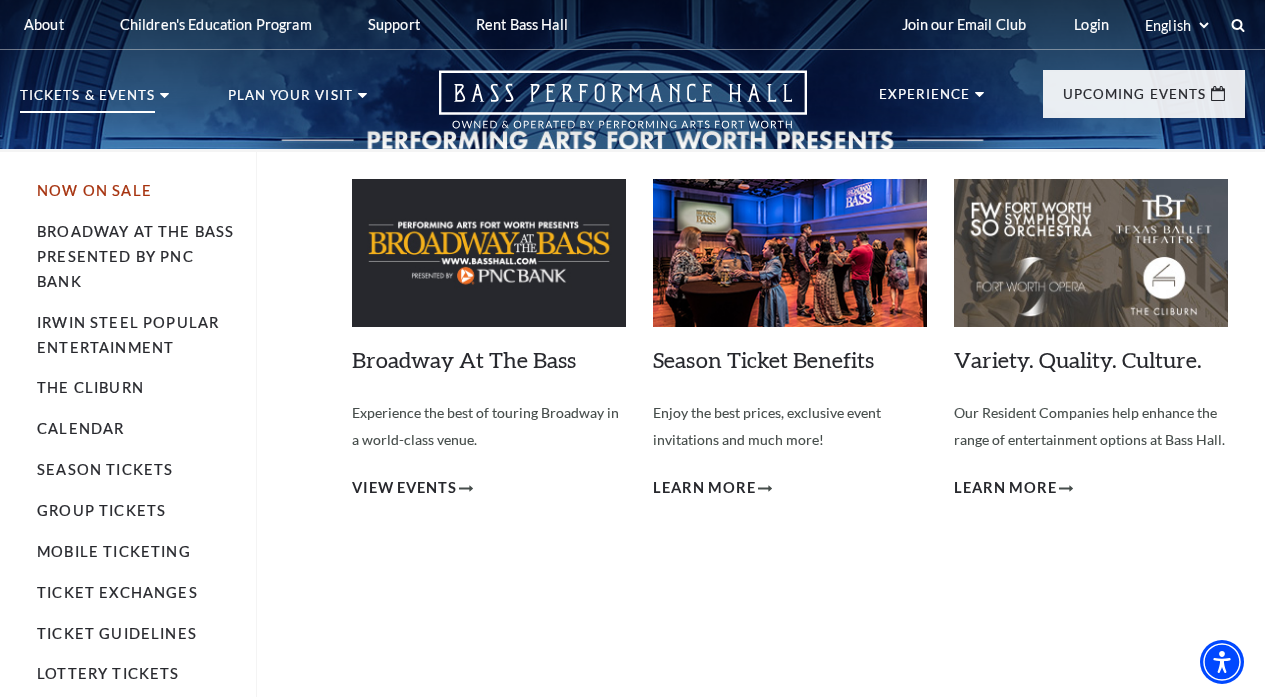 click on "Now On Sale" at bounding box center [94, 190] 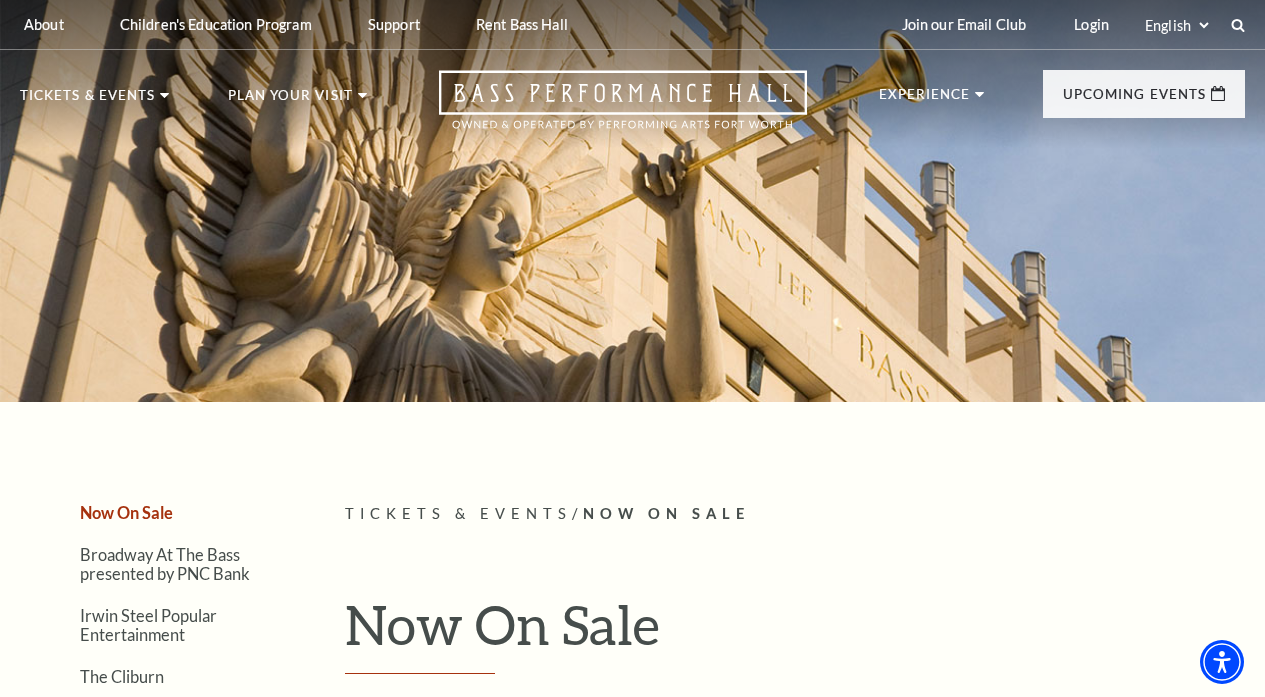 scroll, scrollTop: 0, scrollLeft: 0, axis: both 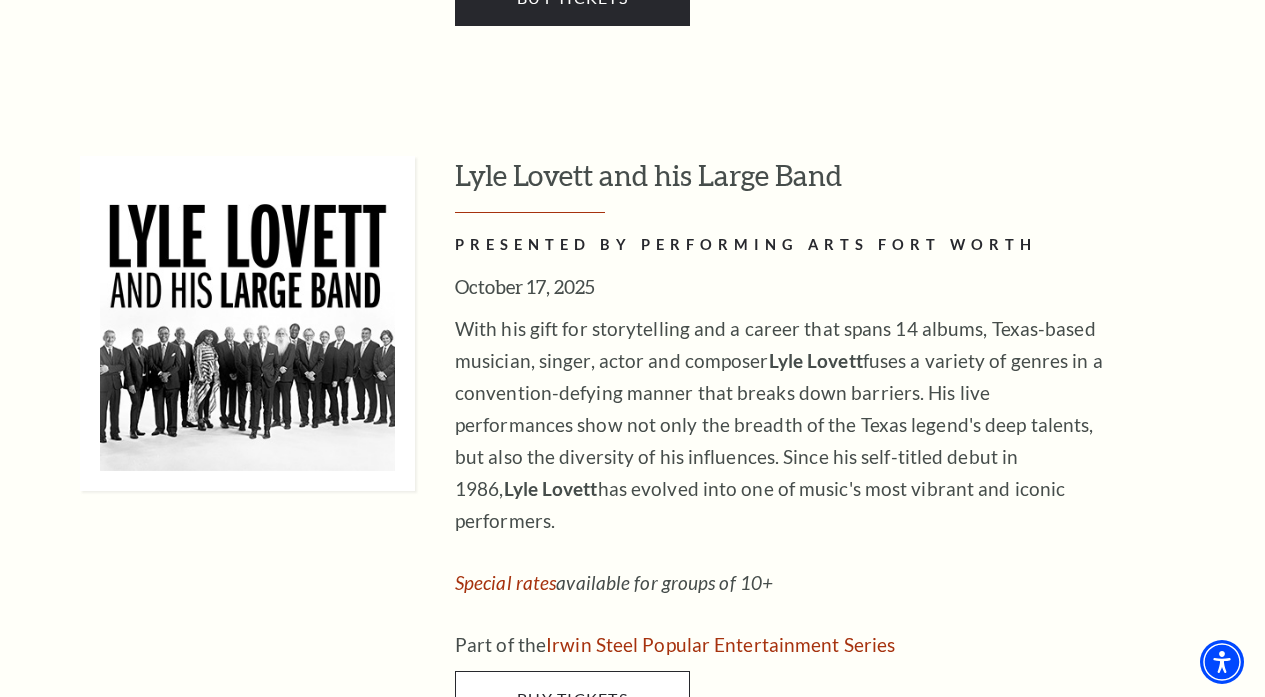 click on "Buy Tickets" at bounding box center [572, 699] 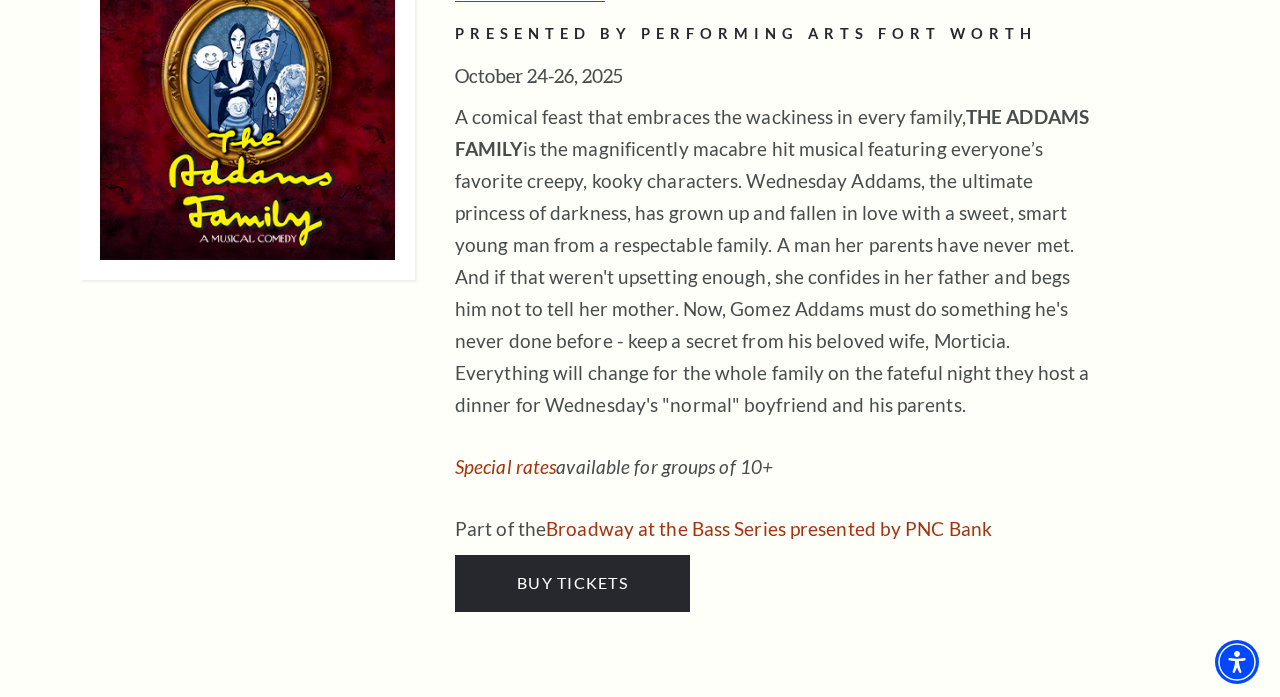 scroll, scrollTop: 4701, scrollLeft: 0, axis: vertical 